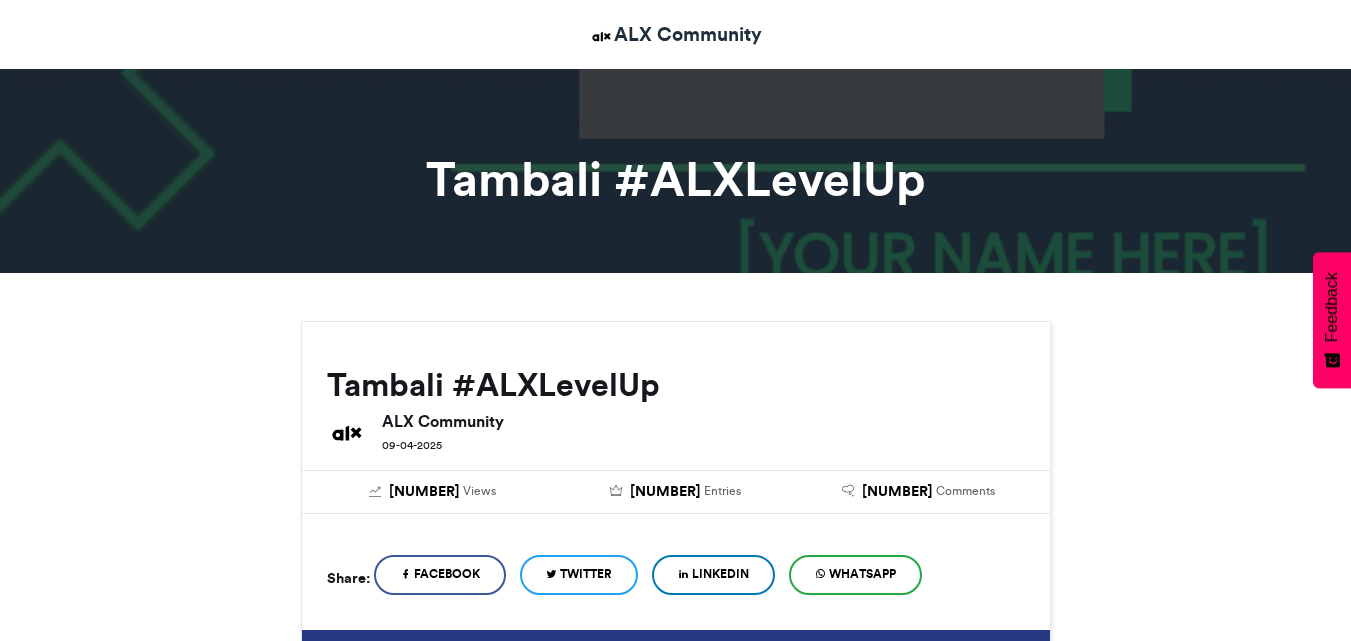 scroll, scrollTop: 0, scrollLeft: 0, axis: both 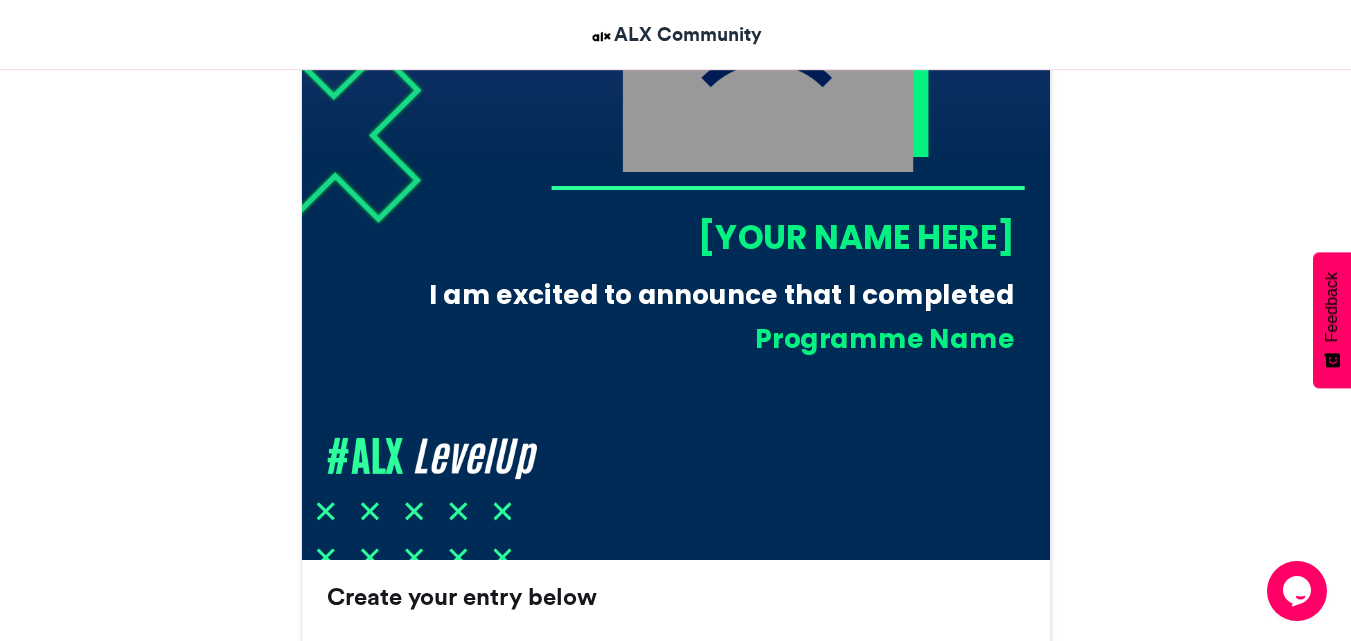 click on "[YOUR NAME HERE]" at bounding box center (782, 237) 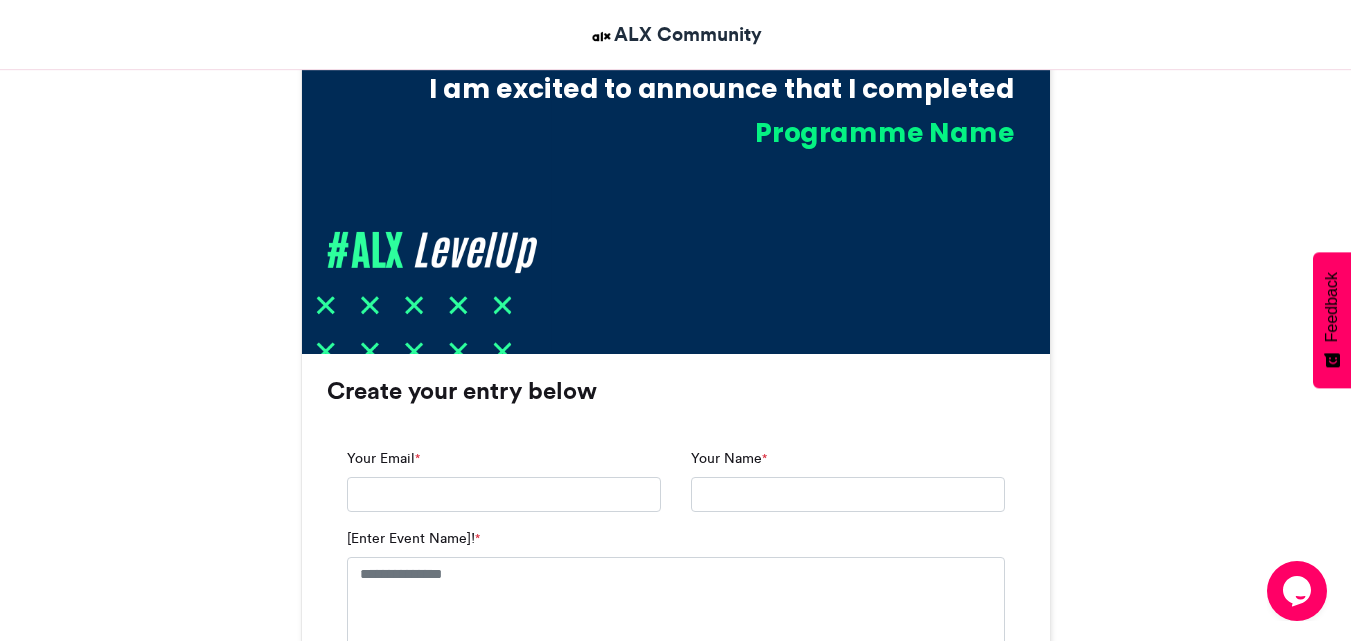 scroll, scrollTop: 1023, scrollLeft: 0, axis: vertical 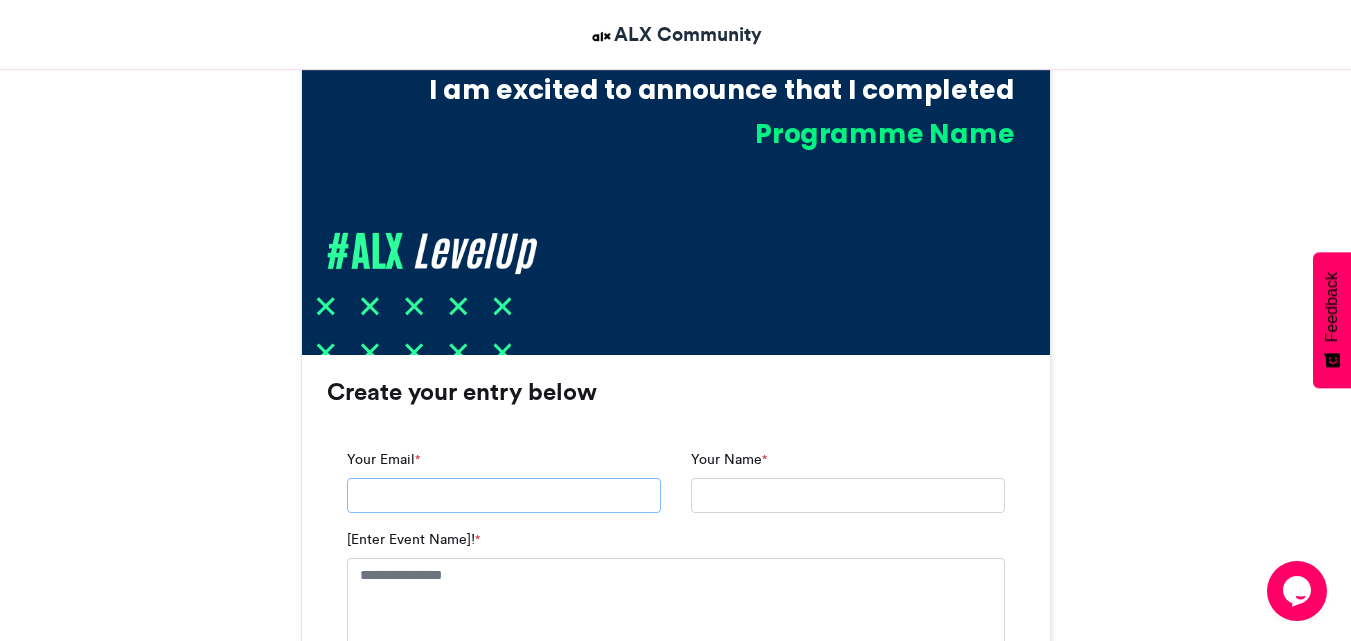 click on "Your Email  *" at bounding box center (504, 496) 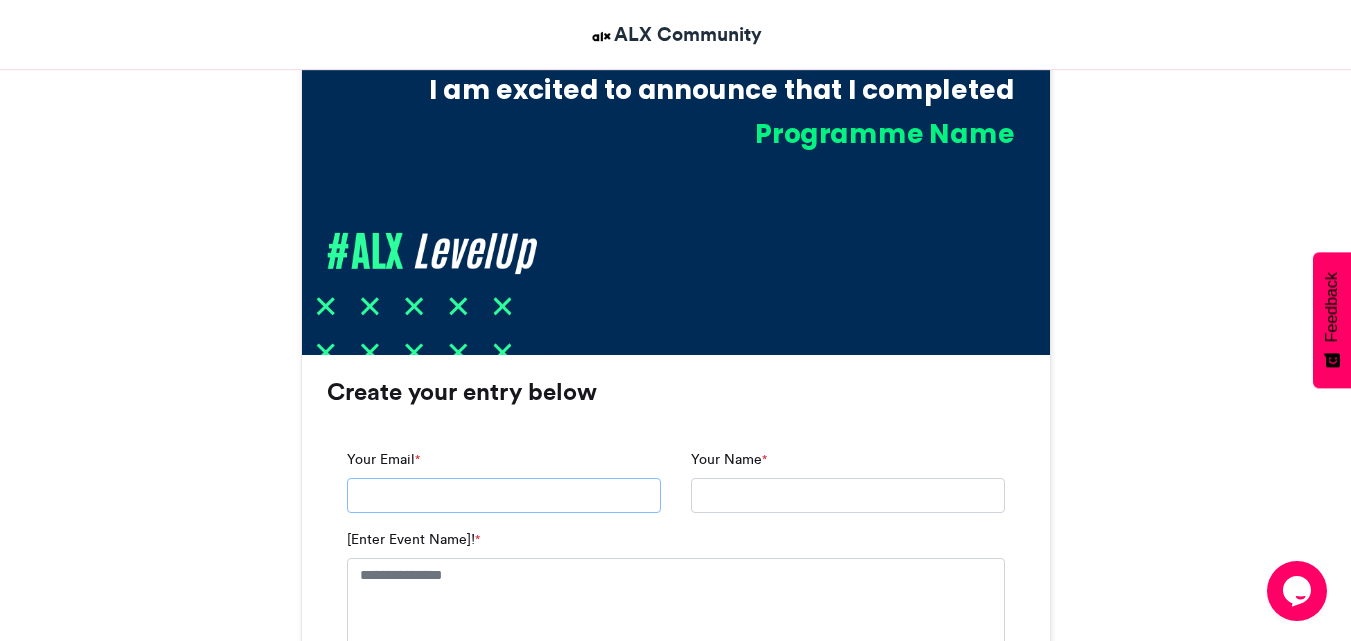 type on "**********" 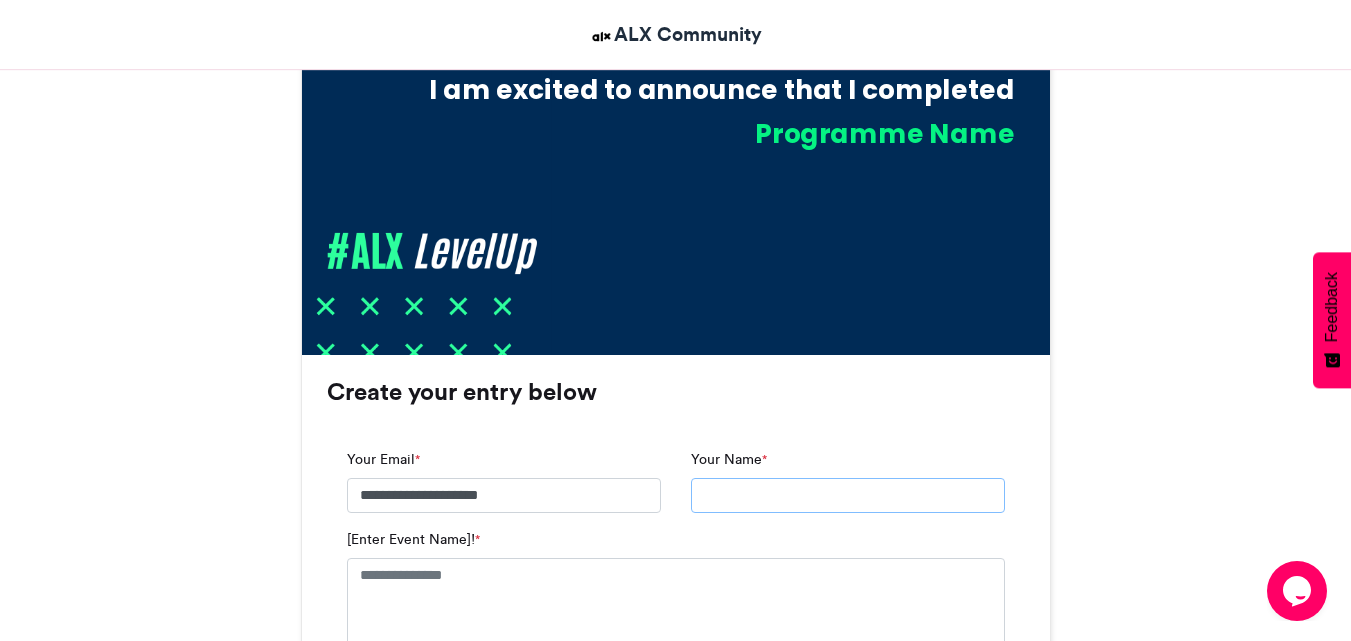 click on "Your Name  *" at bounding box center (848, 496) 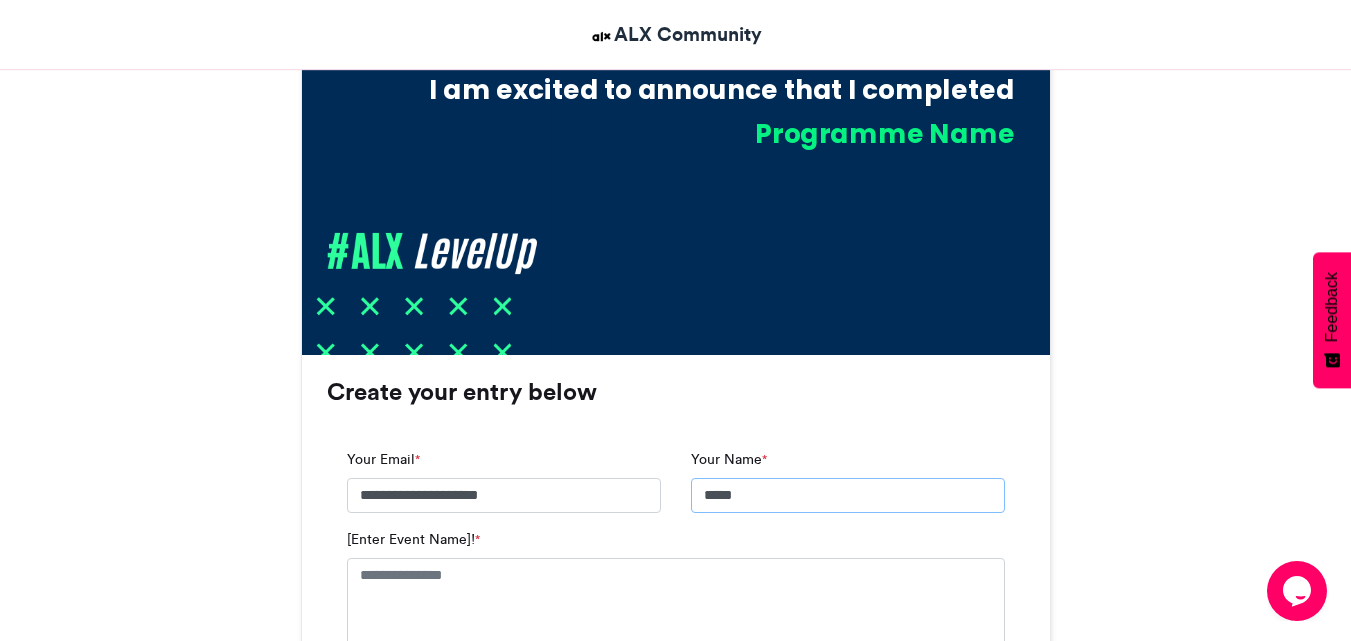 type on "**********" 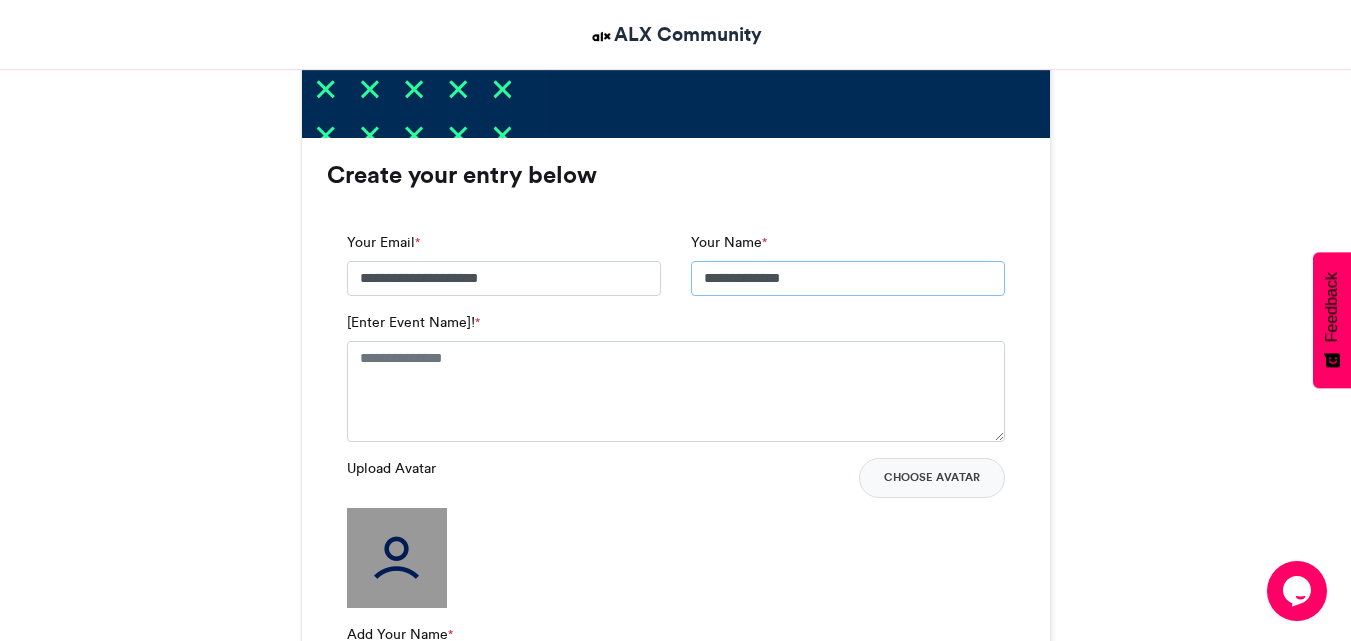 scroll, scrollTop: 1261, scrollLeft: 0, axis: vertical 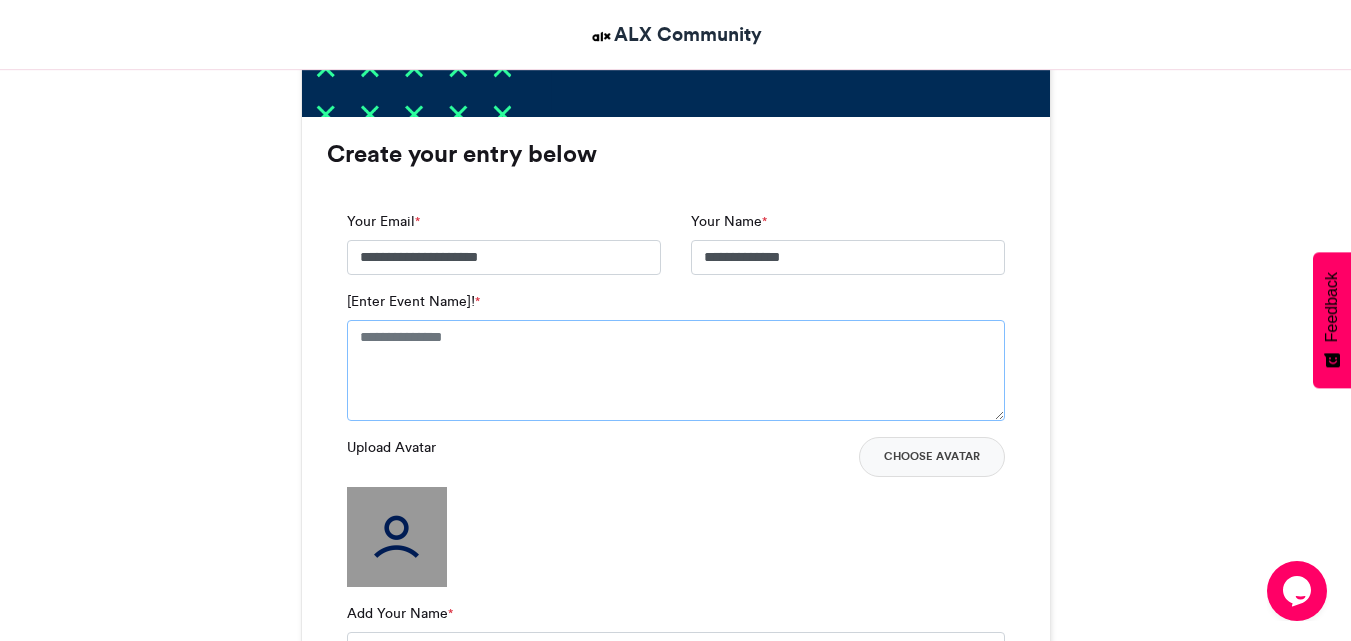 click on "[Enter Event Name]!  *" at bounding box center (676, 370) 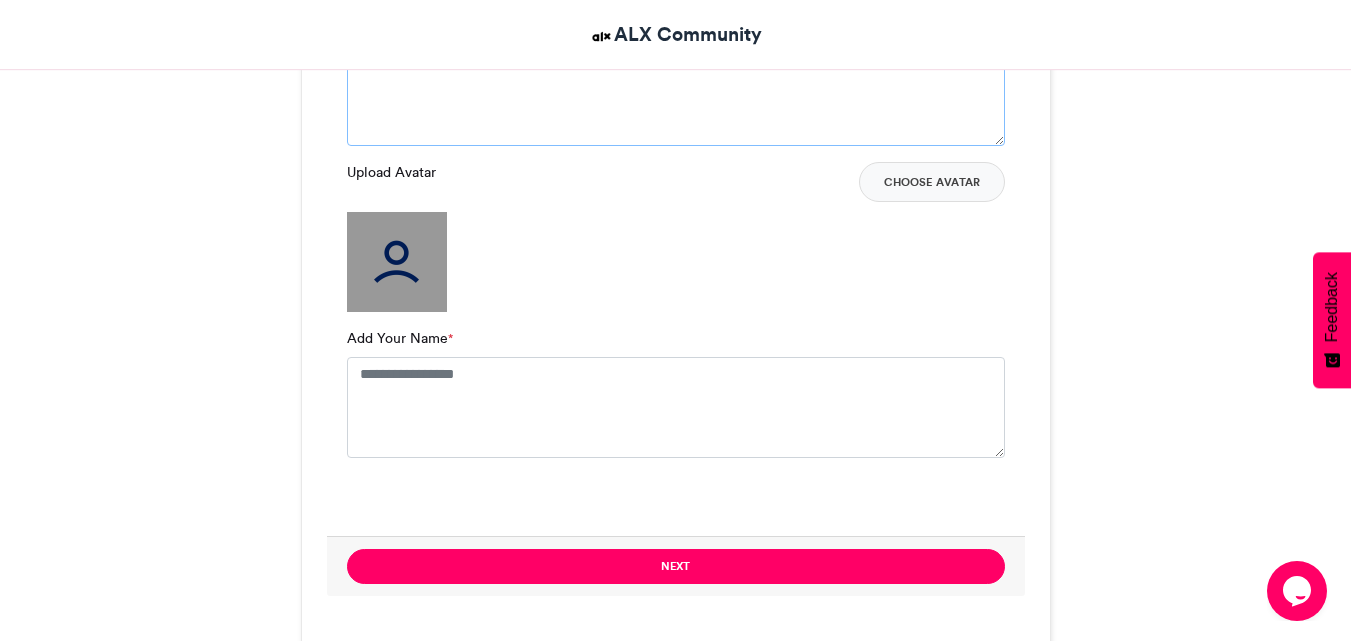 scroll, scrollTop: 1564, scrollLeft: 0, axis: vertical 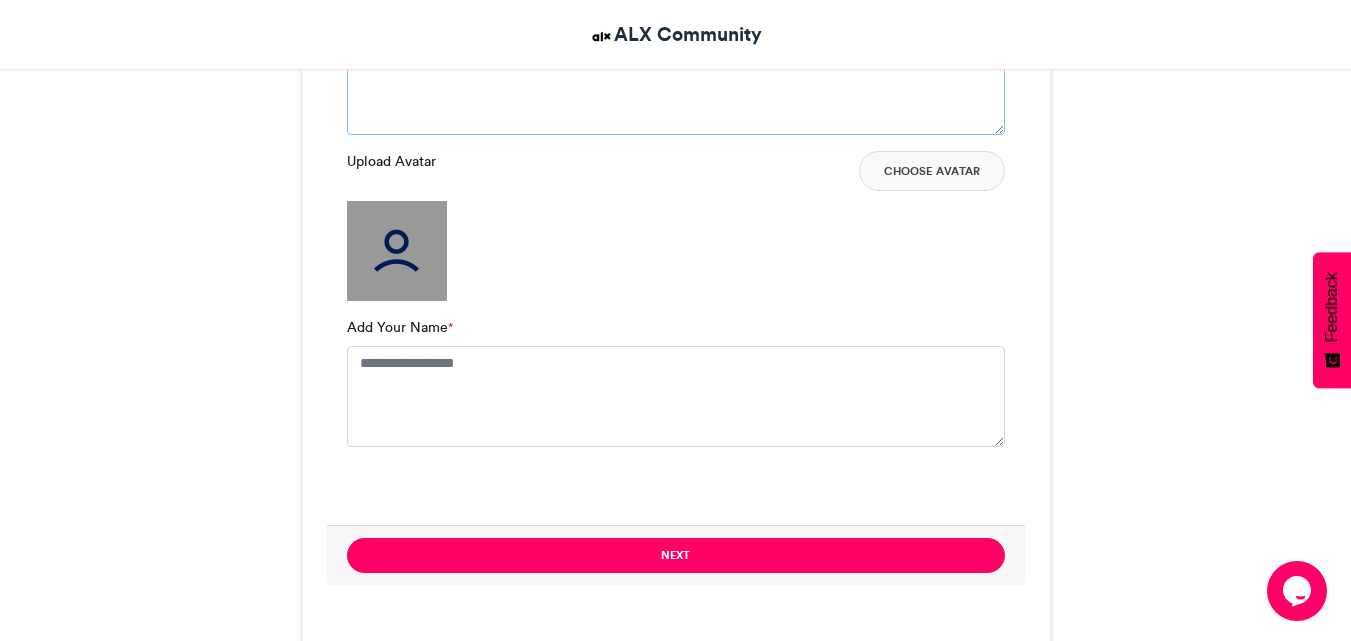 type on "**********" 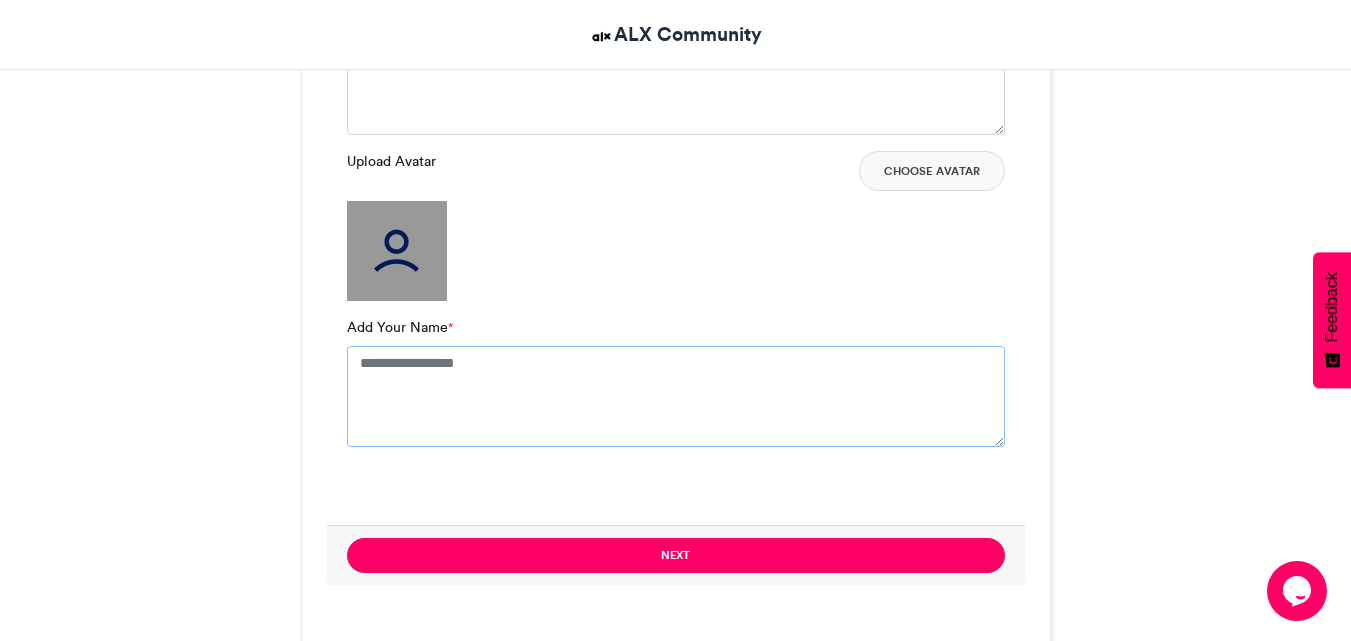 click on "Add Your Name  *" at bounding box center [676, 396] 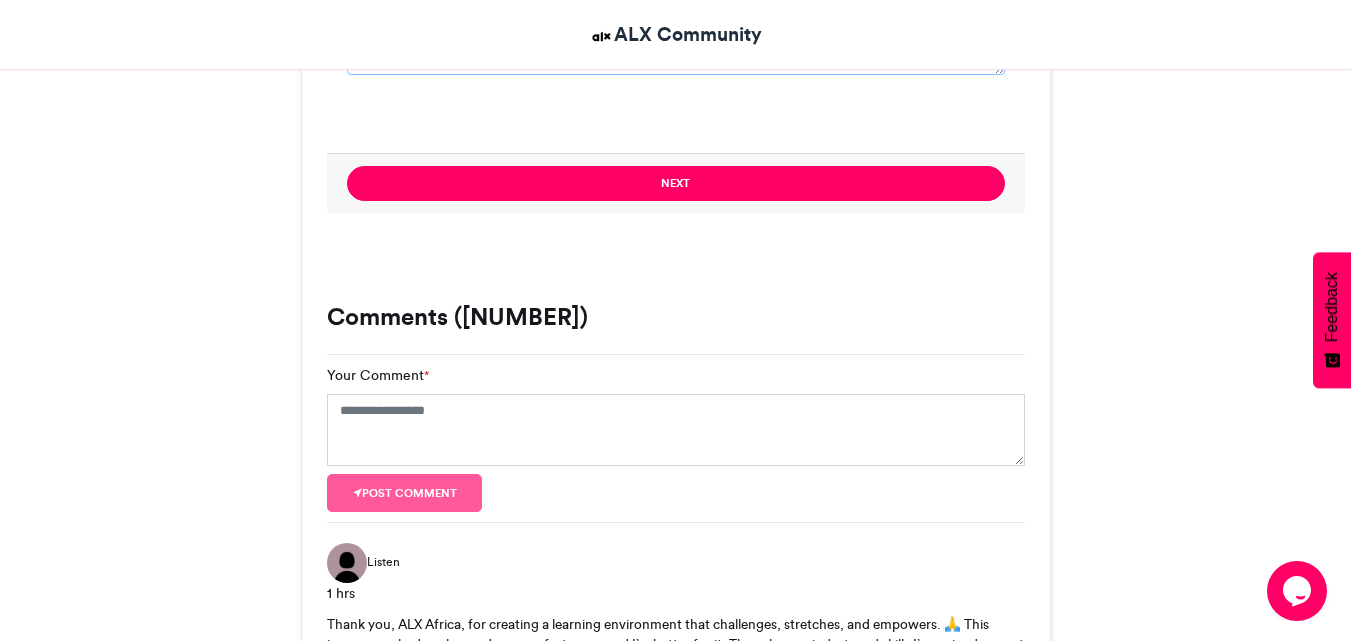 scroll, scrollTop: 1954, scrollLeft: 0, axis: vertical 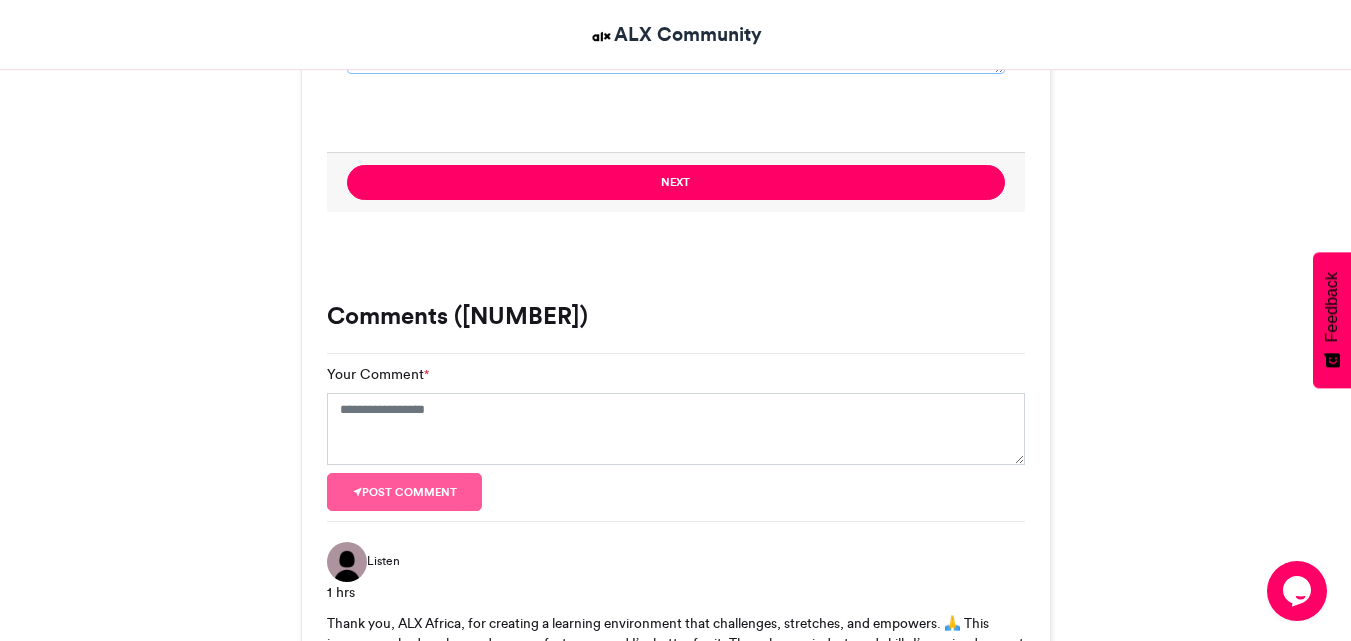type on "**********" 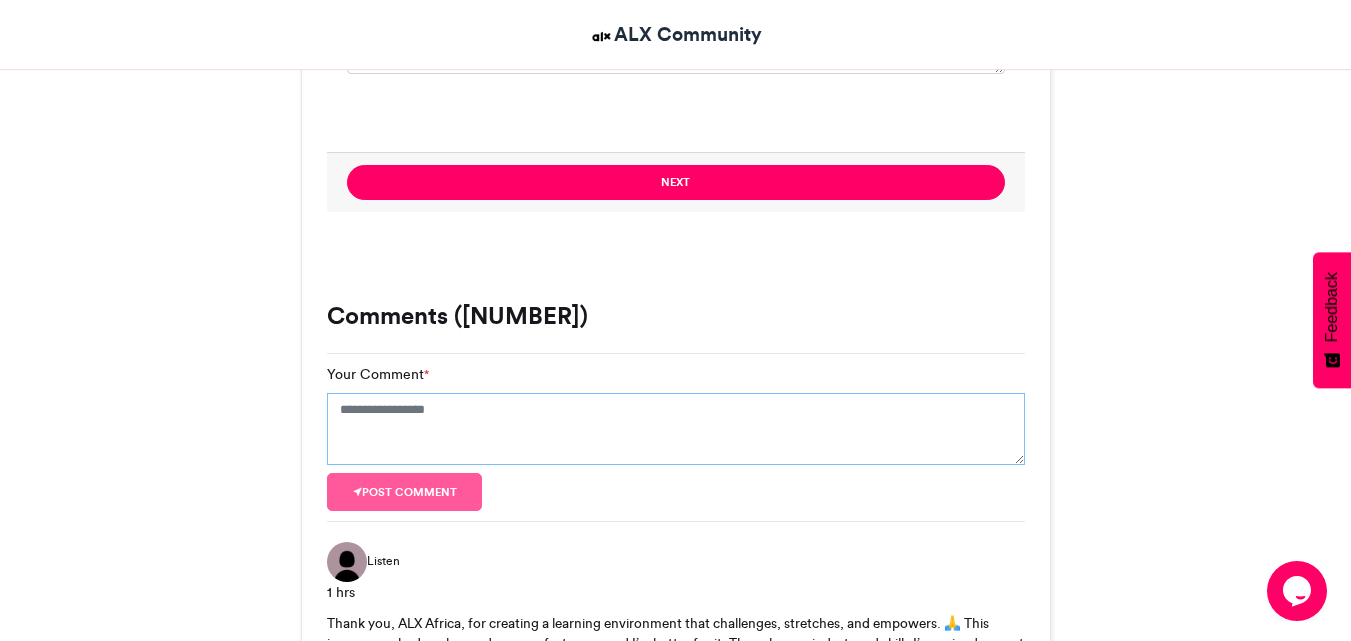 click on "Your Comment  *" at bounding box center [676, 429] 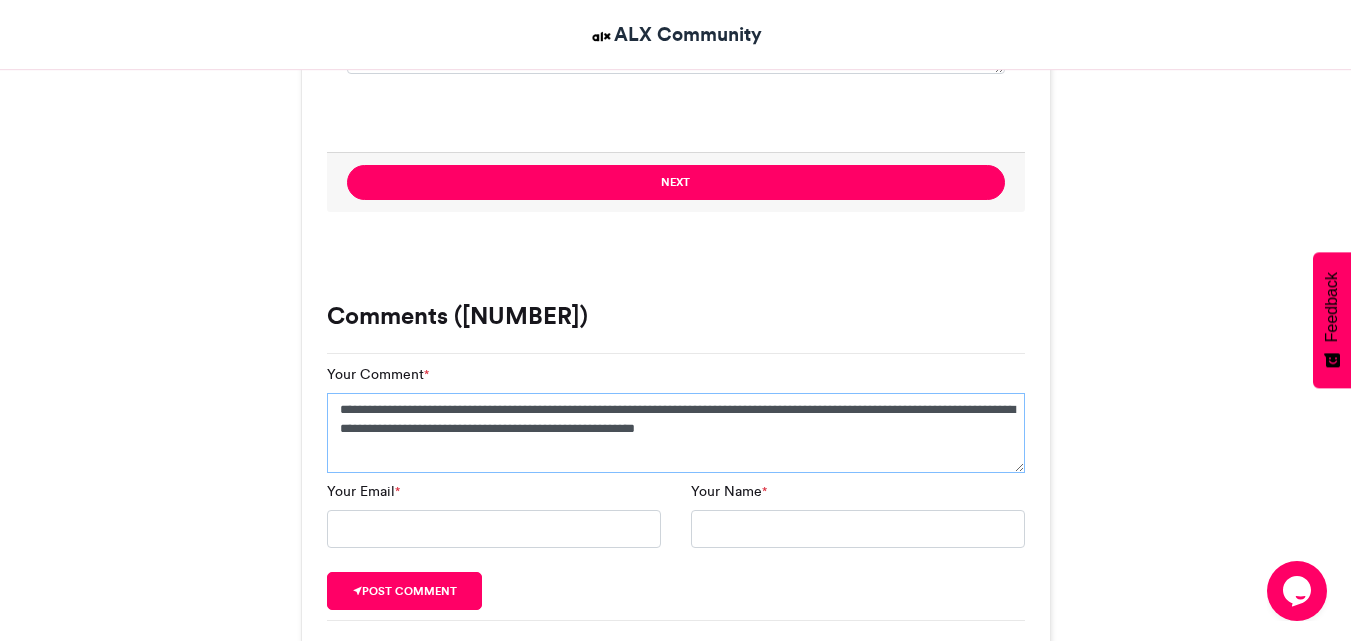 drag, startPoint x: 342, startPoint y: 409, endPoint x: 859, endPoint y: 462, distance: 519.70953 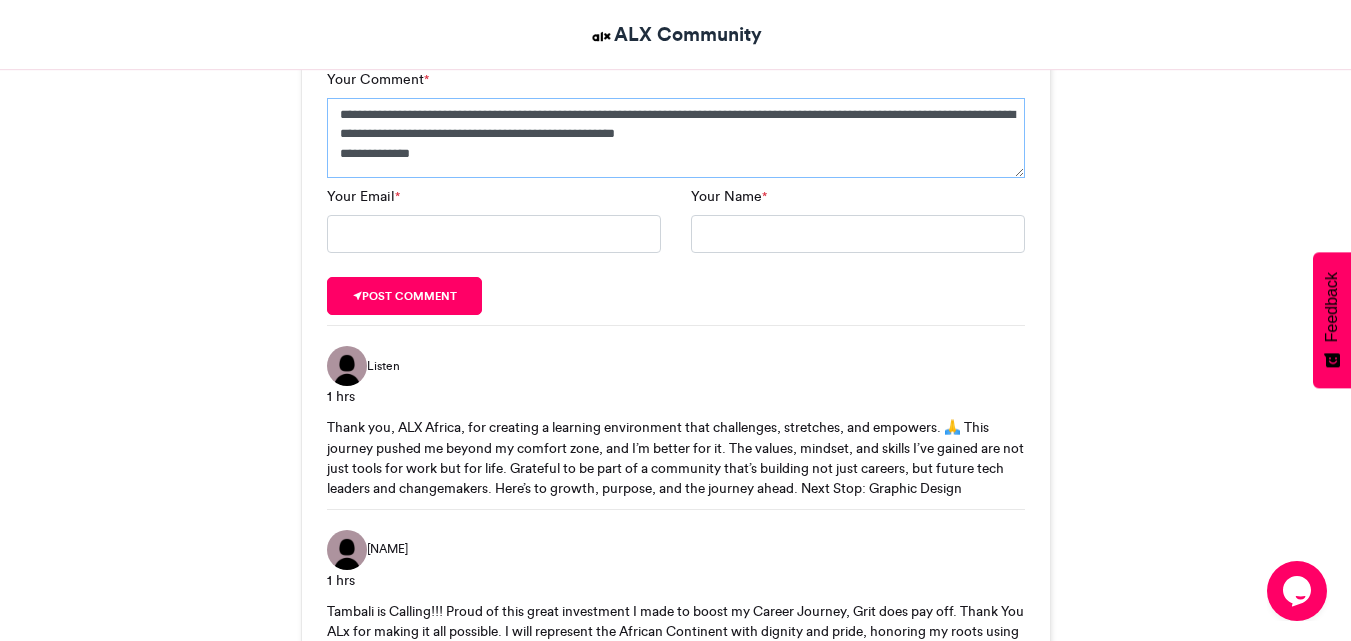 scroll, scrollTop: 2248, scrollLeft: 0, axis: vertical 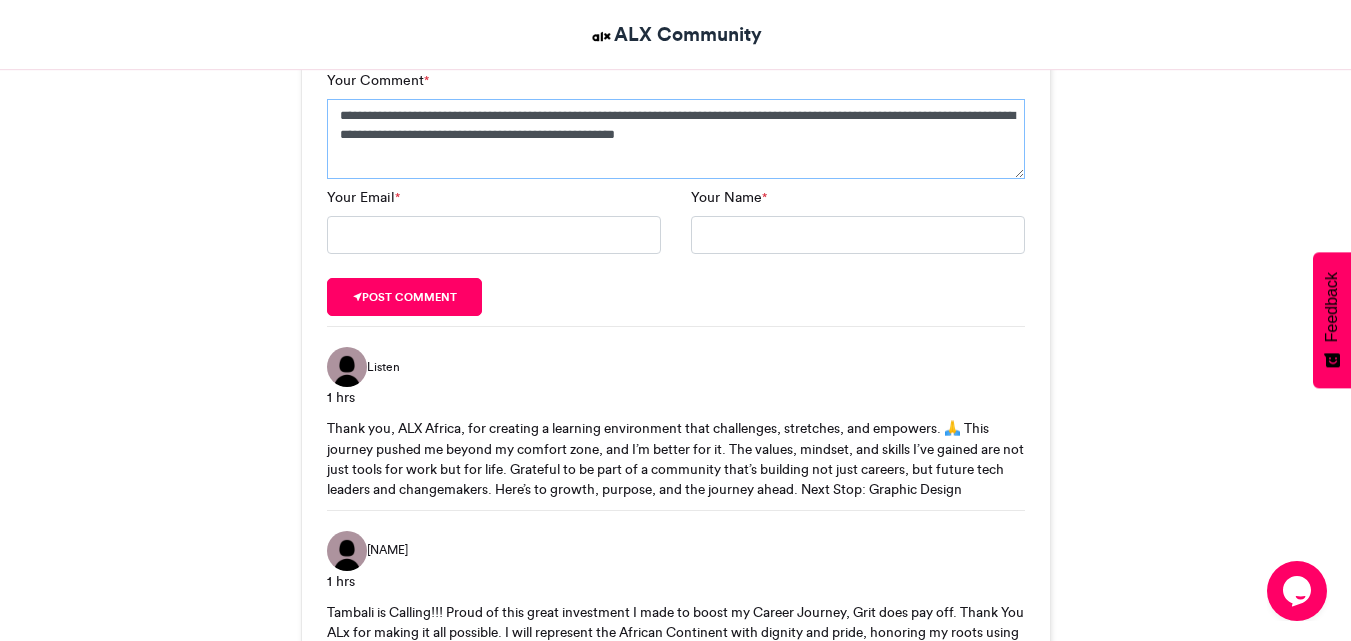 type on "**********" 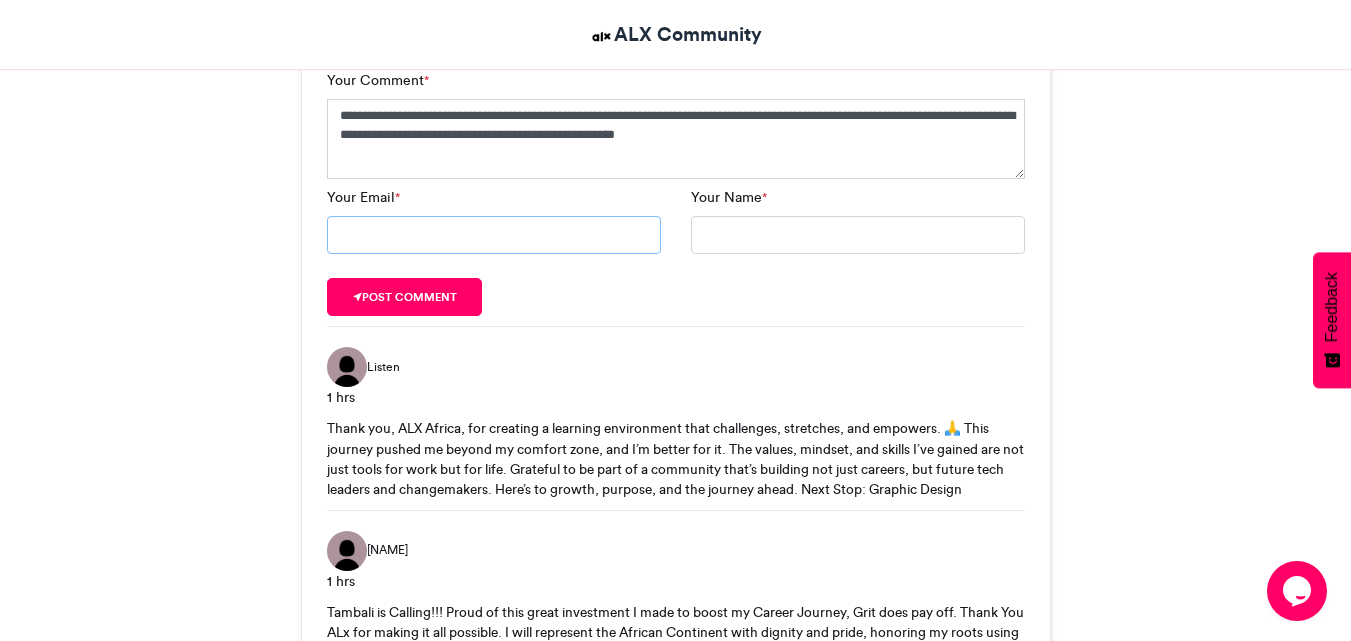 click on "Your Email  *" at bounding box center (494, 235) 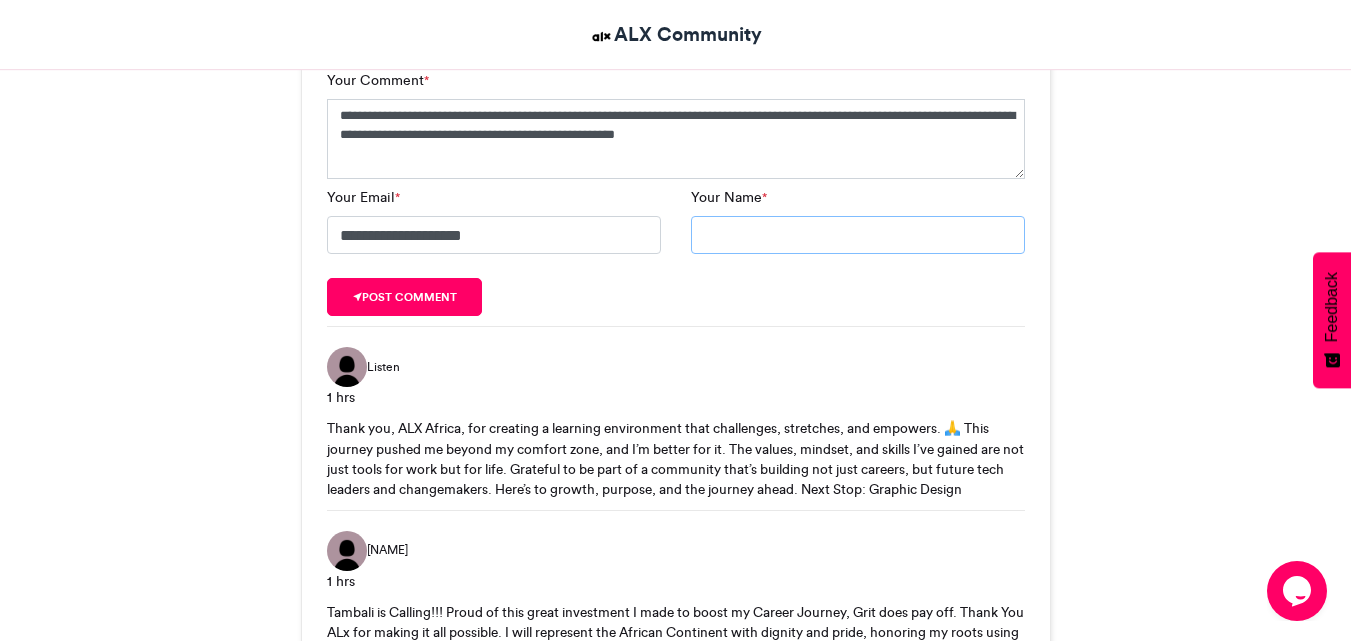 click on "Your Name  *" at bounding box center (858, 235) 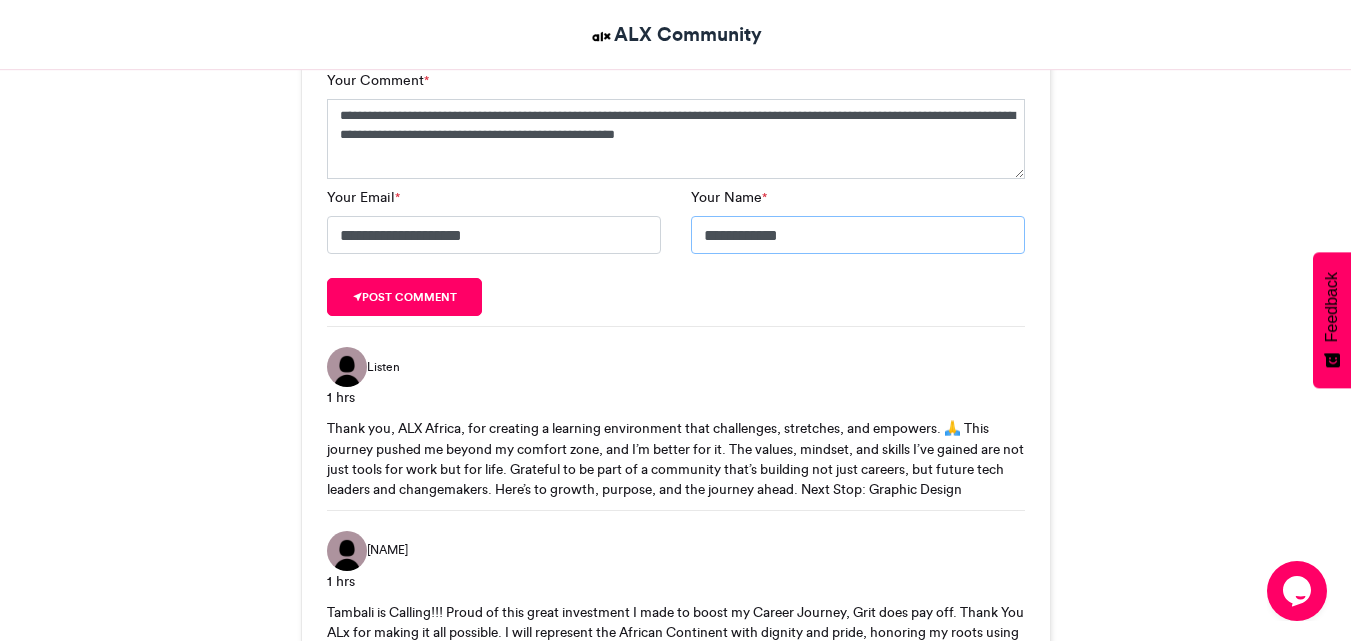 type on "**********" 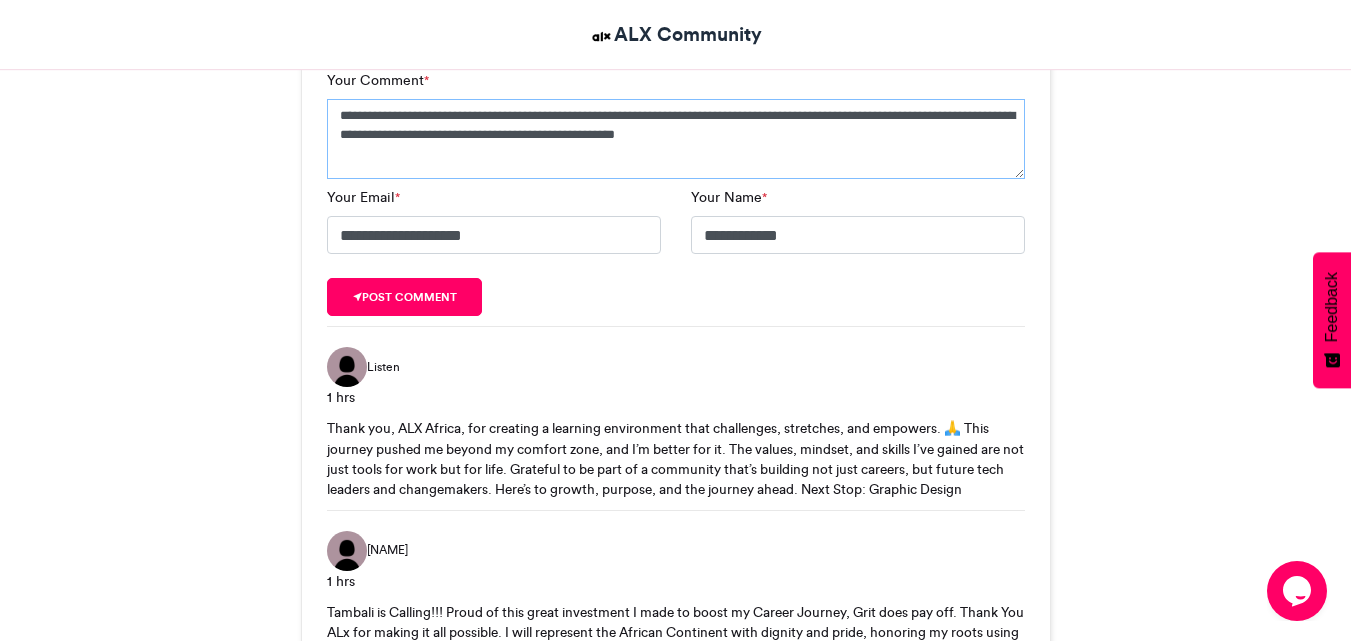 click on "**********" at bounding box center (676, 139) 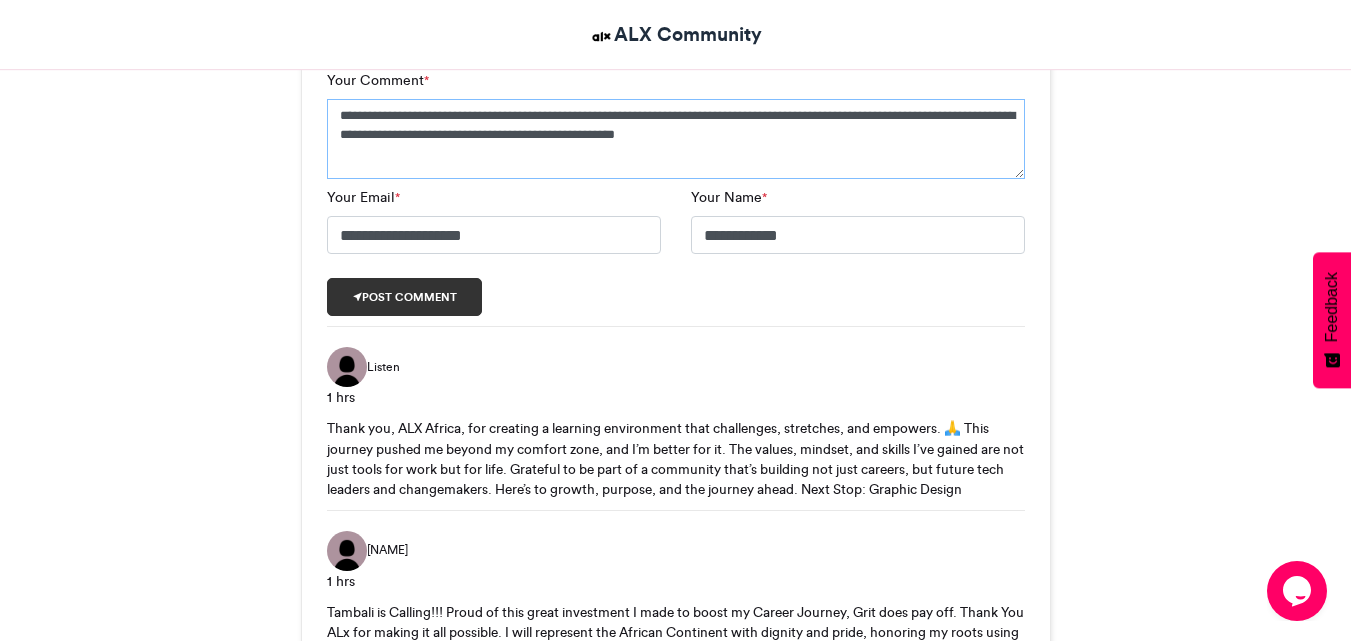 type on "**********" 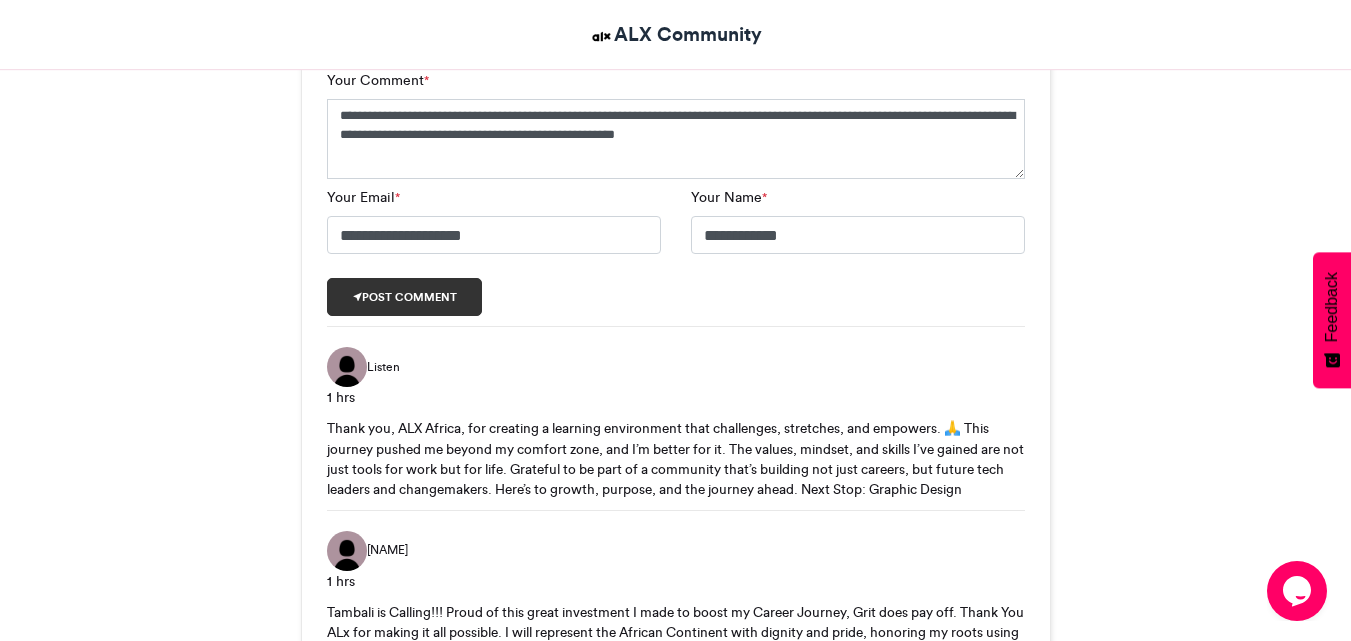 click on "Post comment" at bounding box center (405, 297) 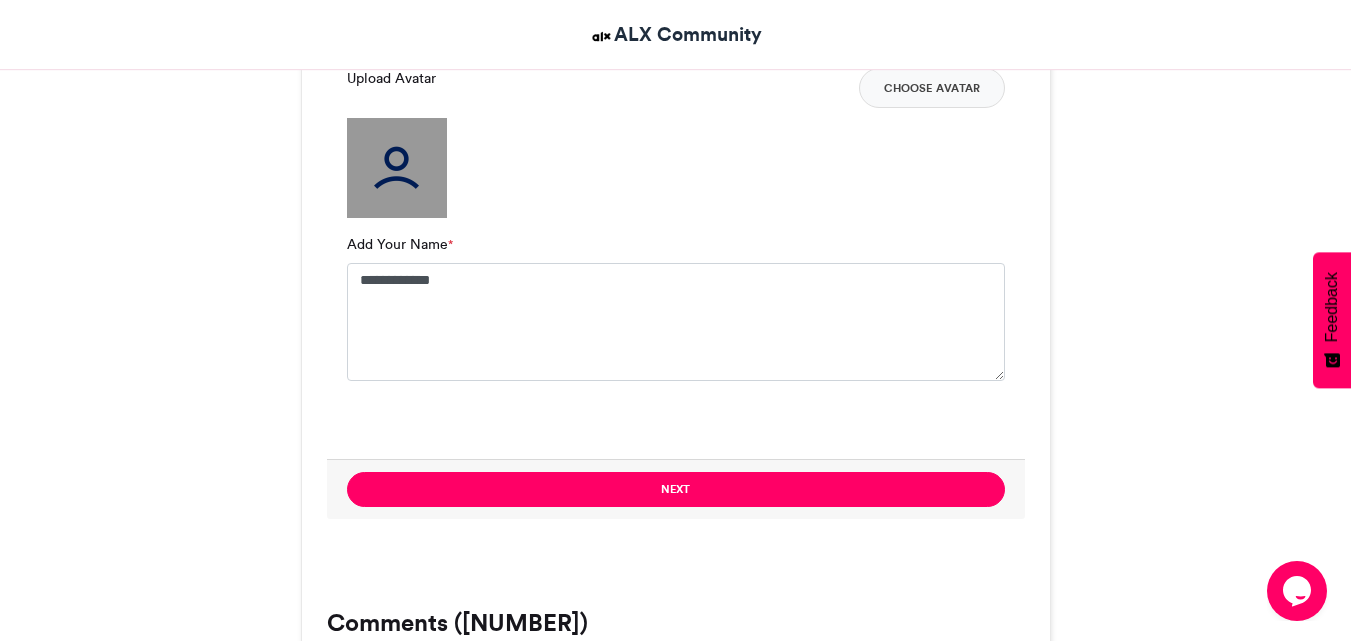 scroll, scrollTop: 1646, scrollLeft: 0, axis: vertical 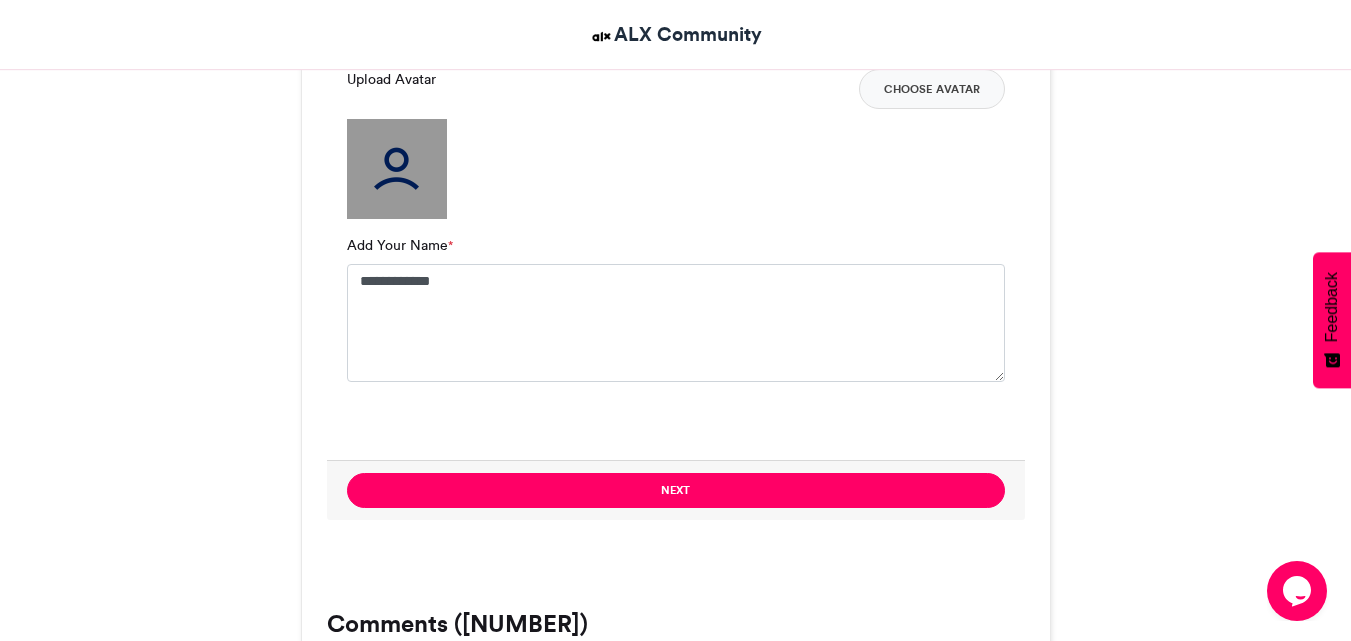 click at bounding box center [397, 169] 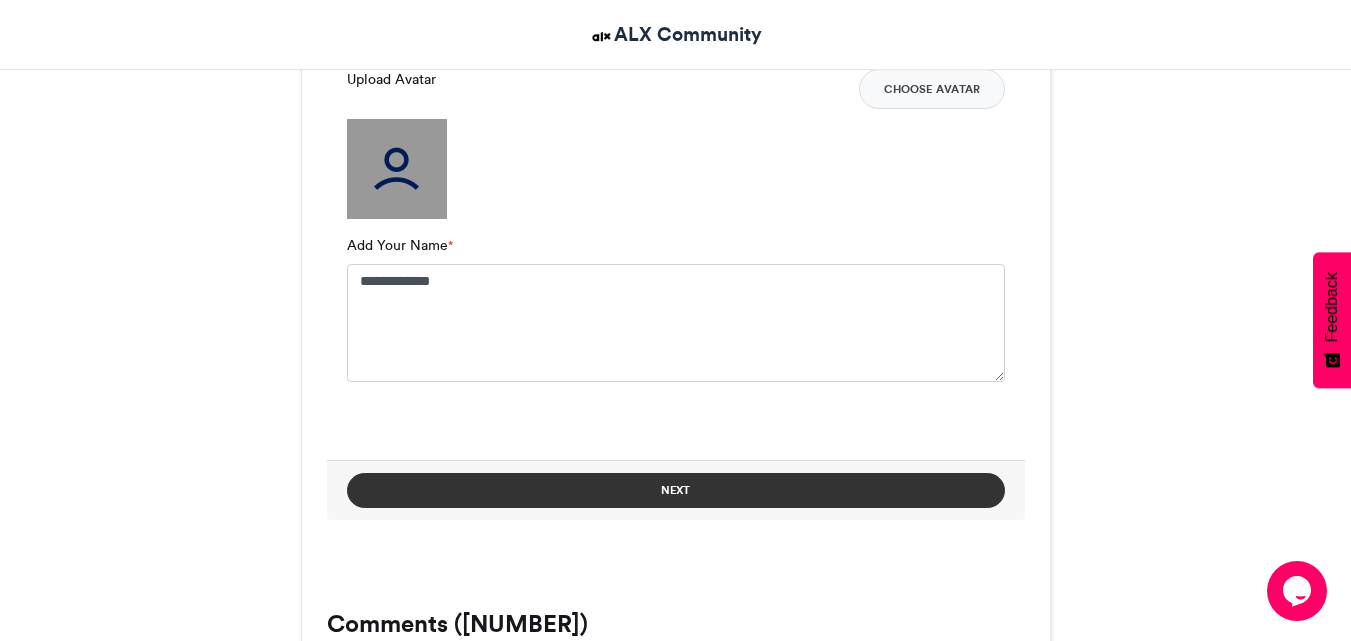 click on "Next" at bounding box center [676, 490] 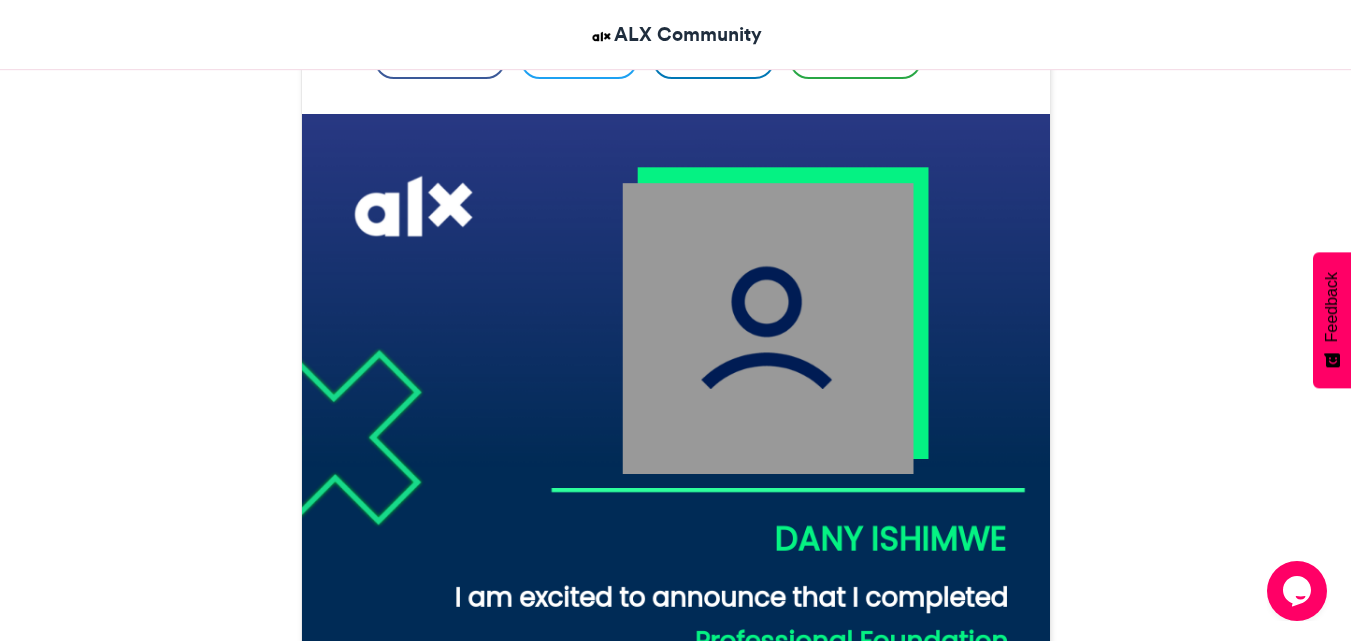 scroll, scrollTop: 489, scrollLeft: 0, axis: vertical 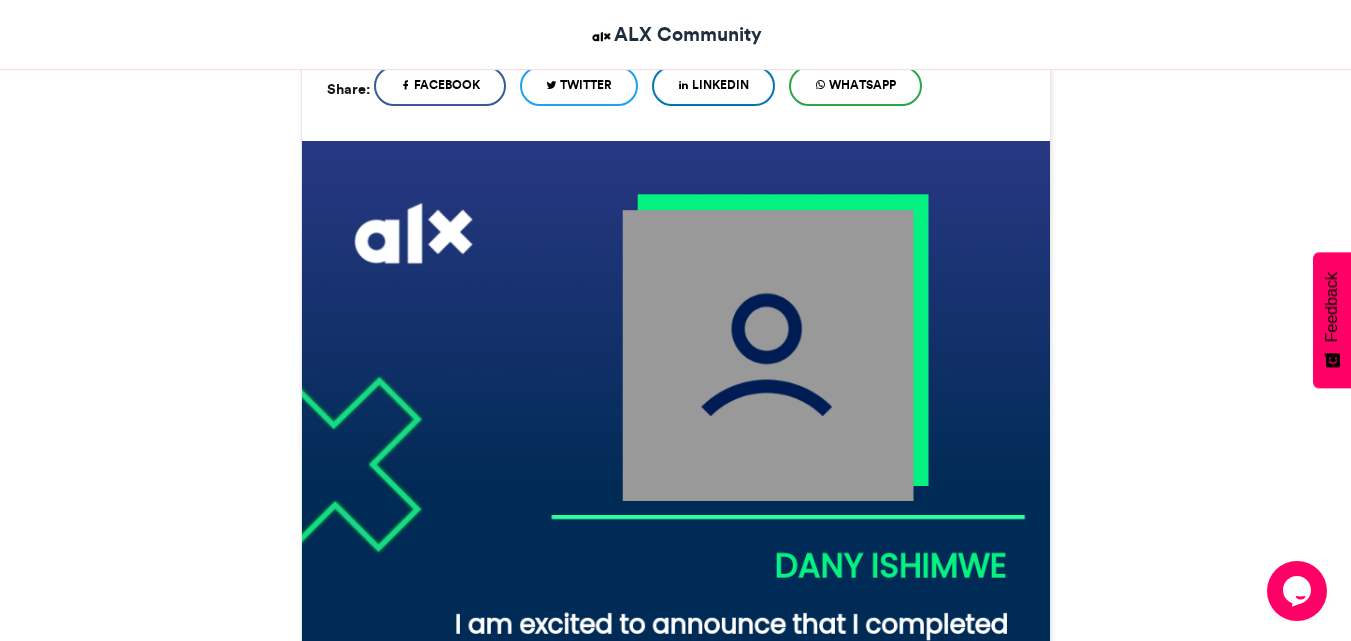 click at bounding box center [676, 515] 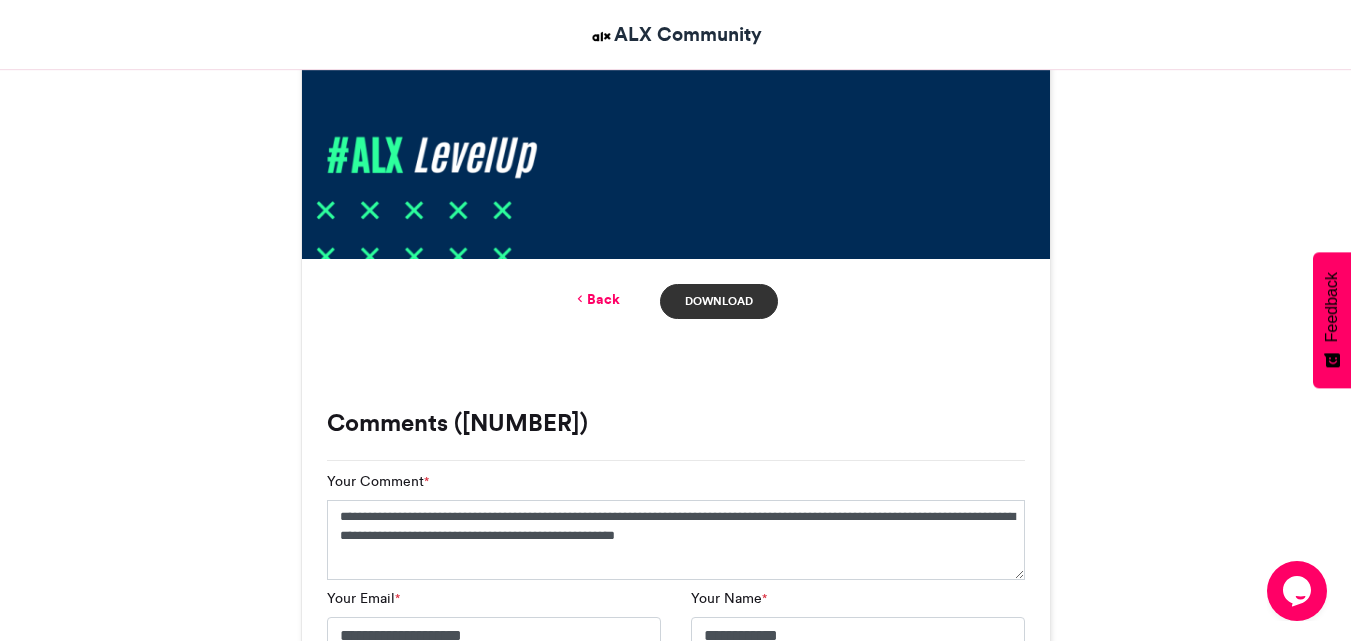 scroll, scrollTop: 1118, scrollLeft: 0, axis: vertical 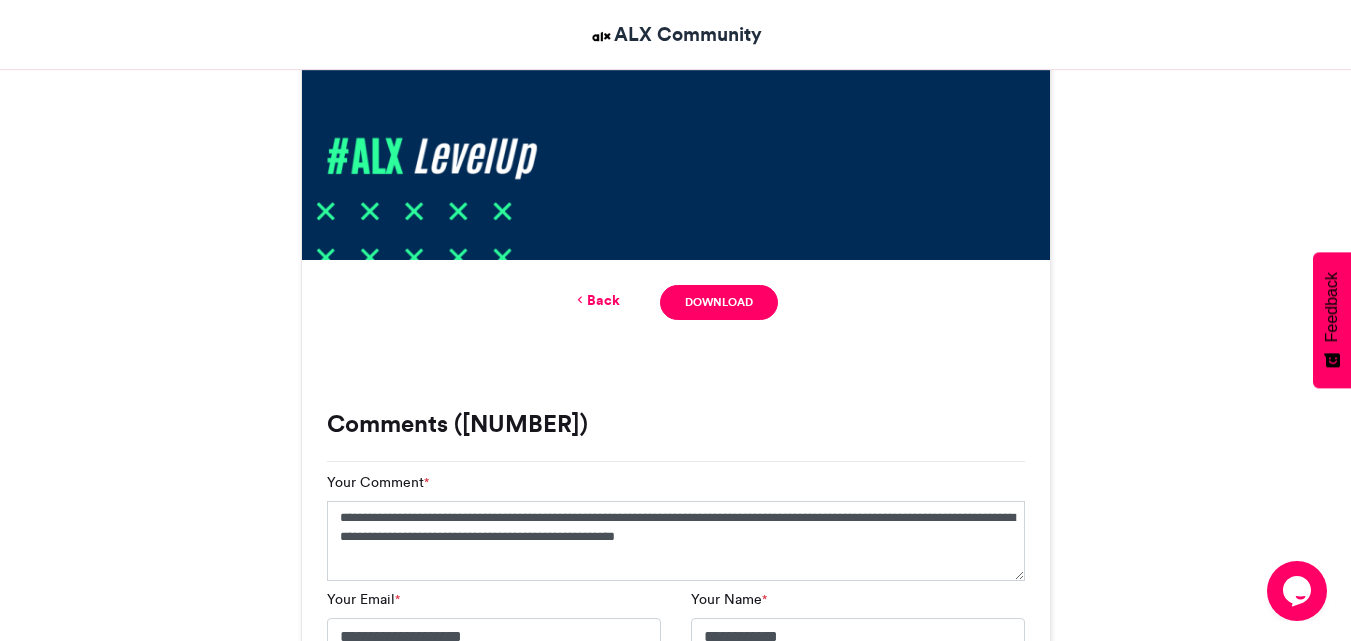 click on "Back" at bounding box center (596, 300) 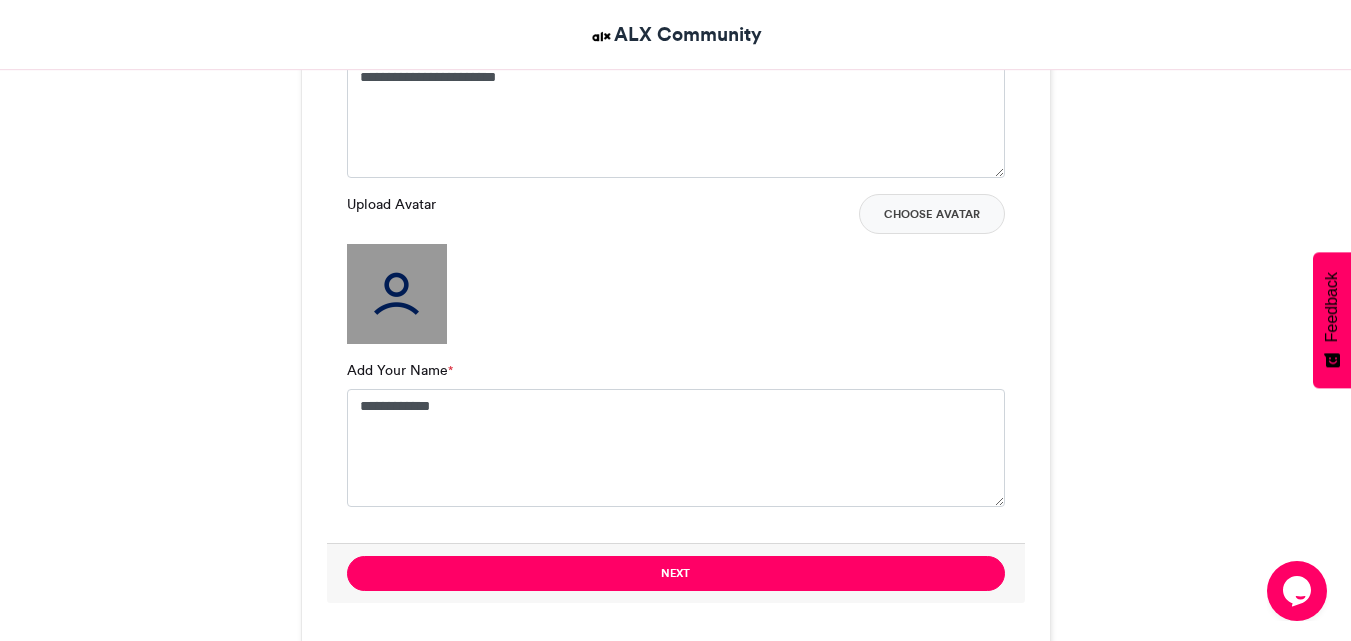 scroll, scrollTop: 1520, scrollLeft: 0, axis: vertical 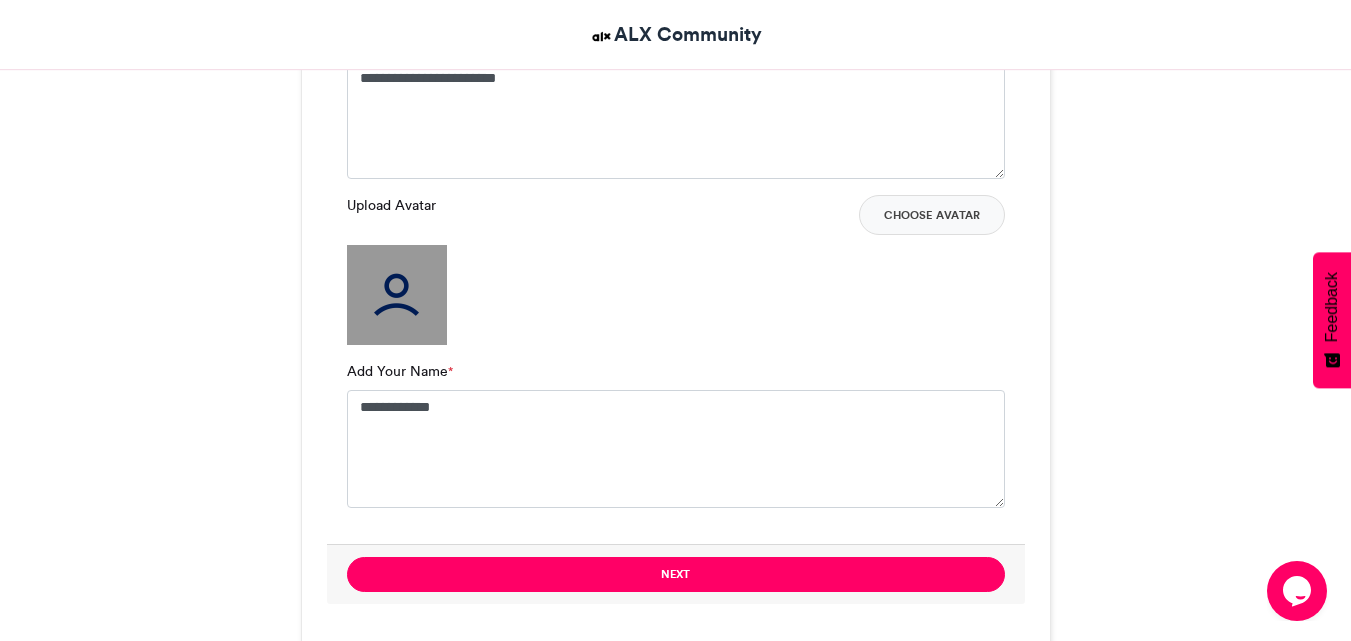 click on "Upload Avatar" at bounding box center (391, 205) 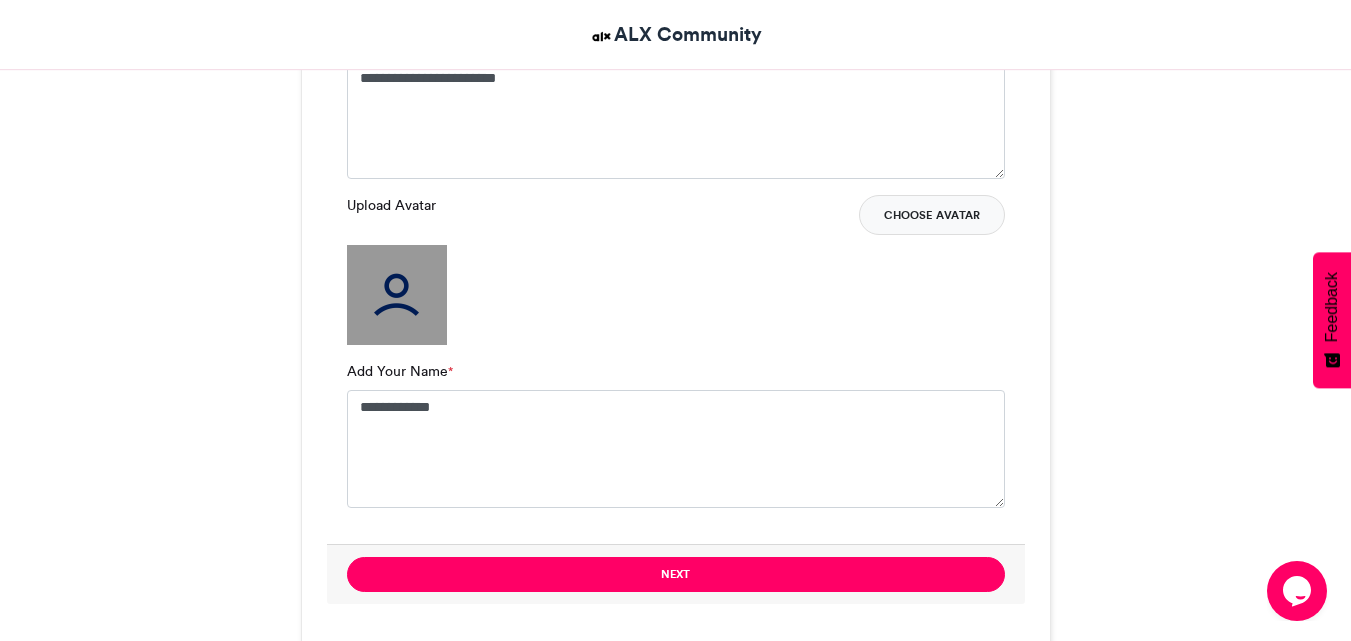 click on "Choose Avatar" at bounding box center (932, 215) 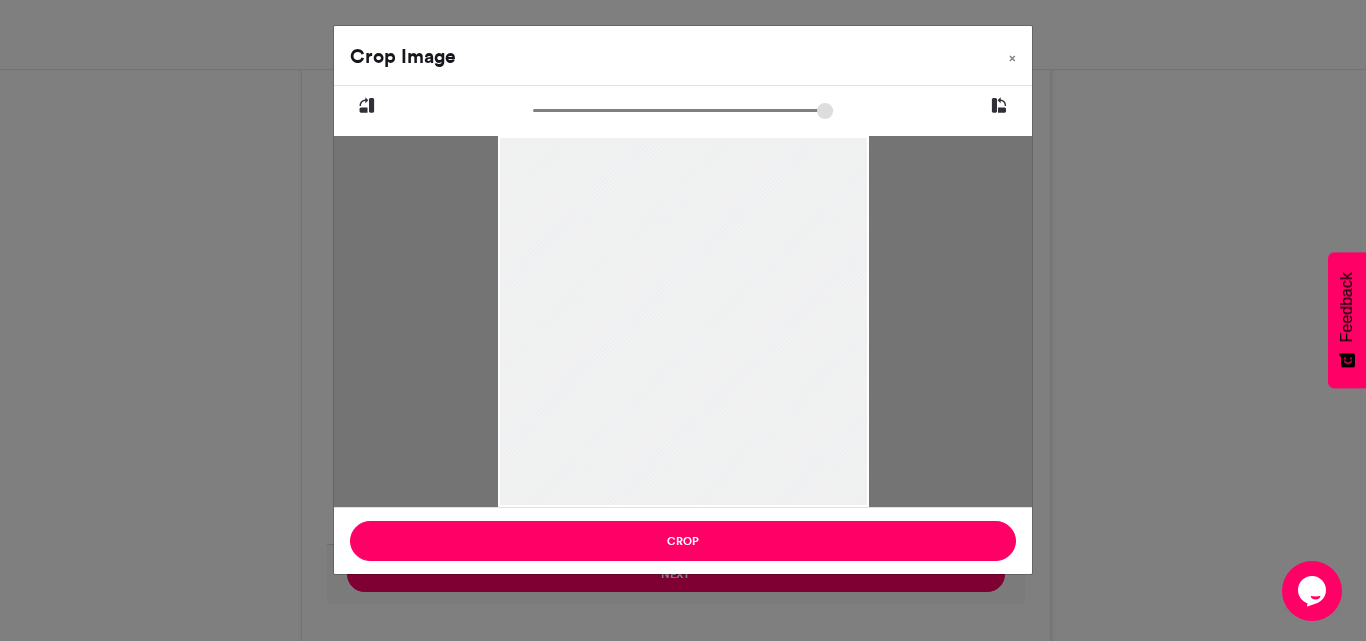 click at bounding box center (682, 321) 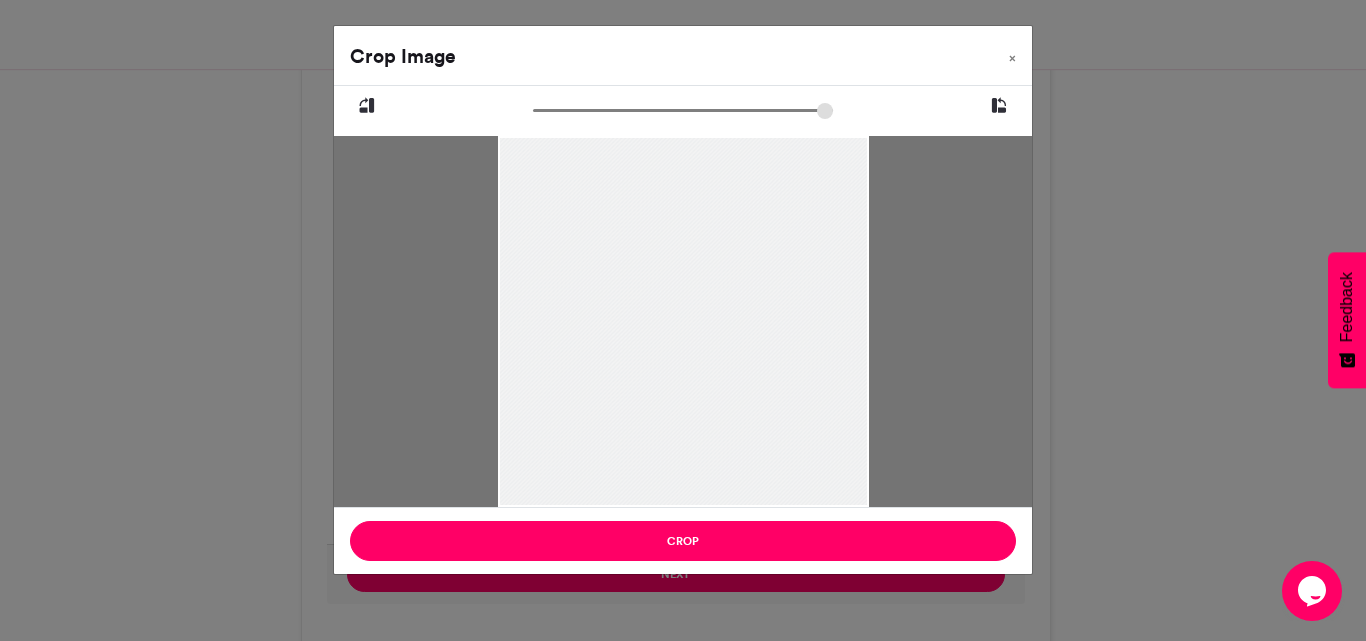 click at bounding box center (682, 321) 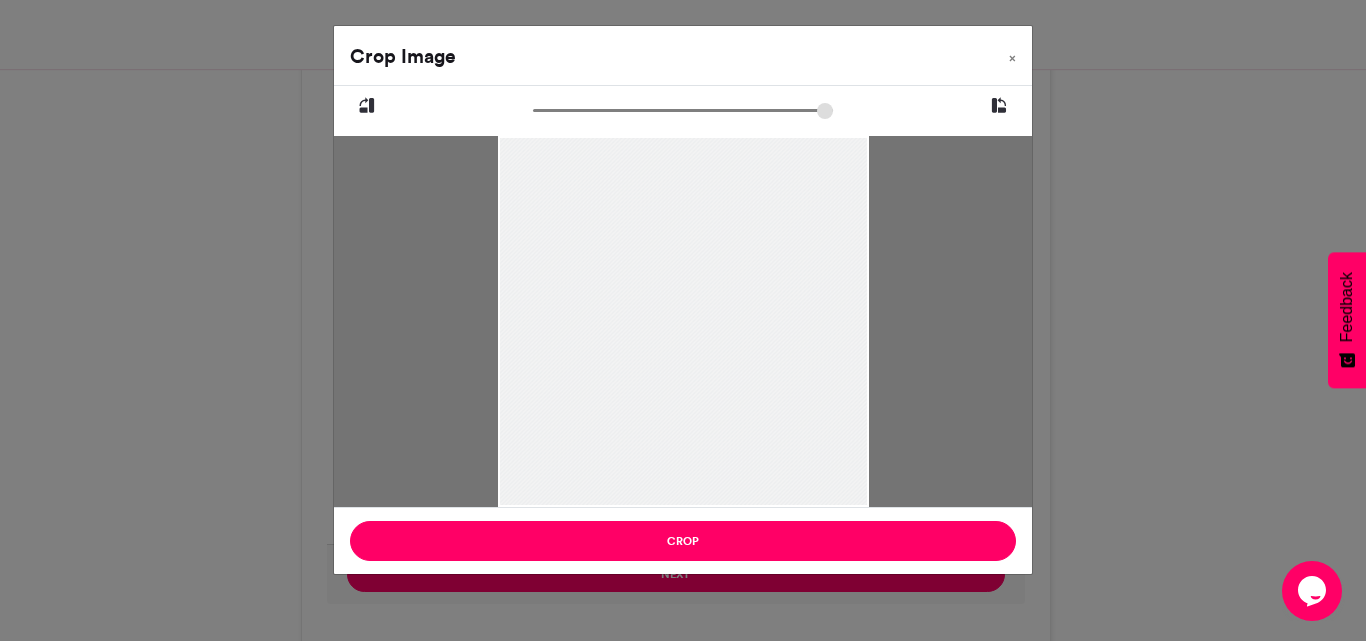 click at bounding box center (683, 110) 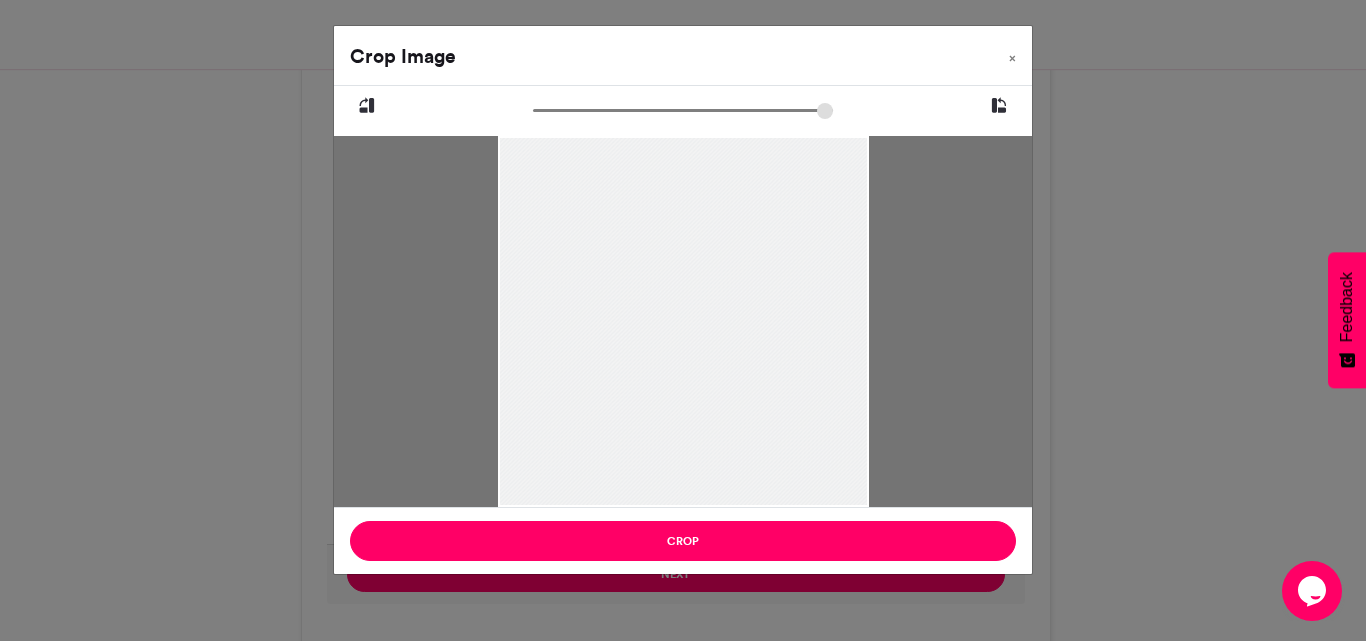 drag, startPoint x: 575, startPoint y: 116, endPoint x: 541, endPoint y: 120, distance: 34.234486 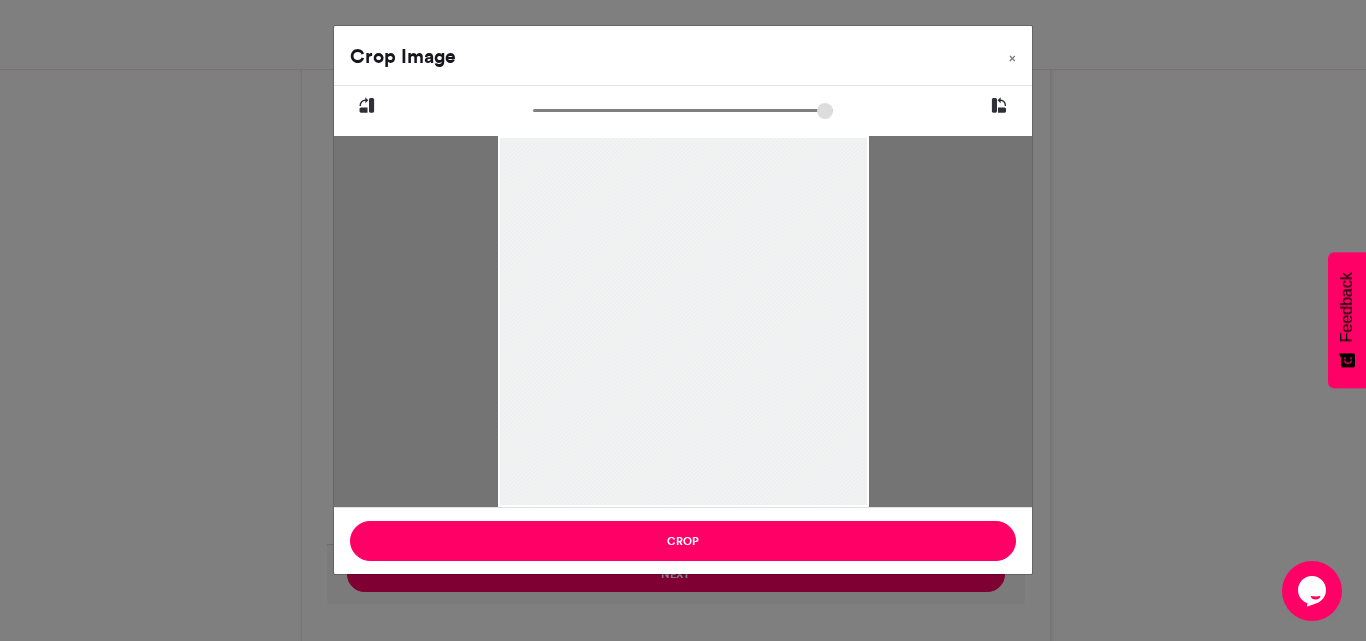 drag, startPoint x: 630, startPoint y: 238, endPoint x: 630, endPoint y: 190, distance: 48 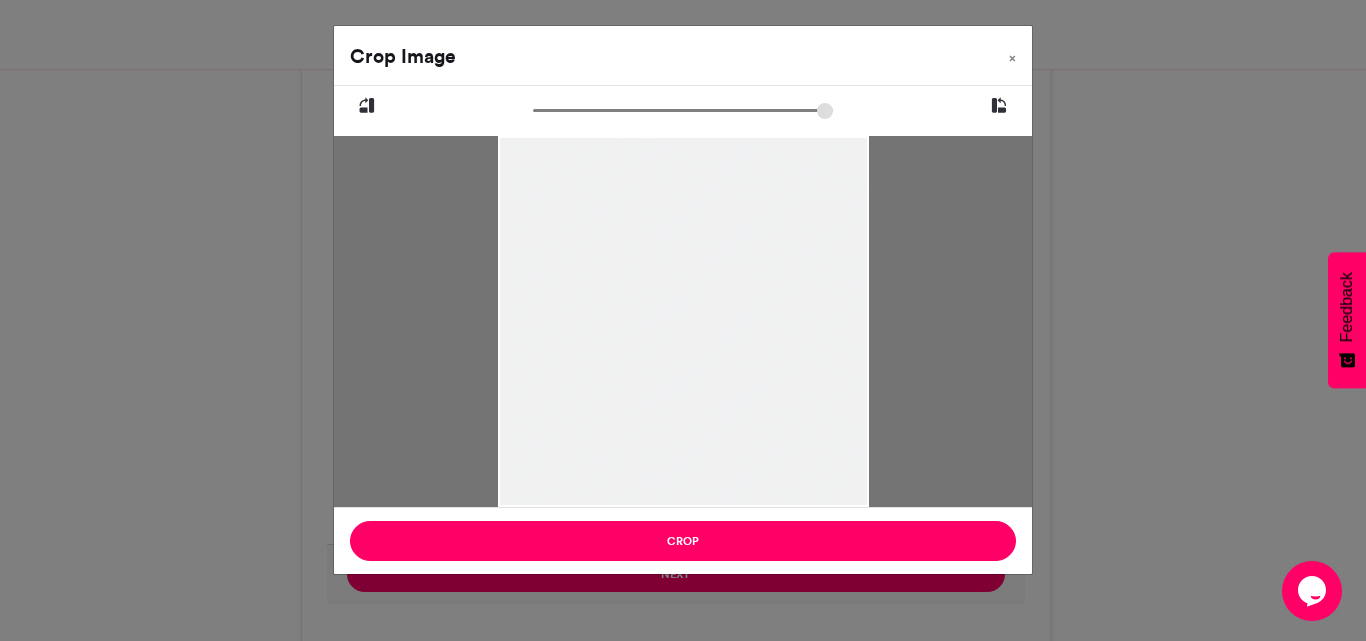 drag, startPoint x: 634, startPoint y: 245, endPoint x: 634, endPoint y: 214, distance: 31 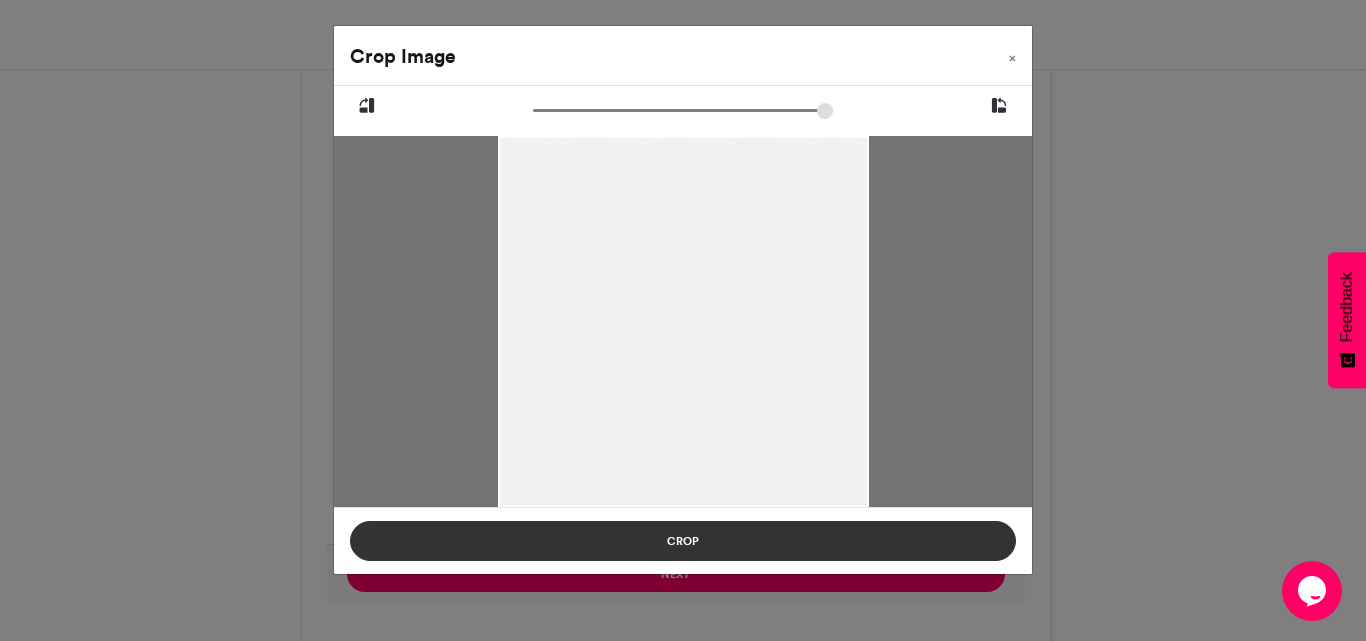 click on "Crop" at bounding box center [683, 541] 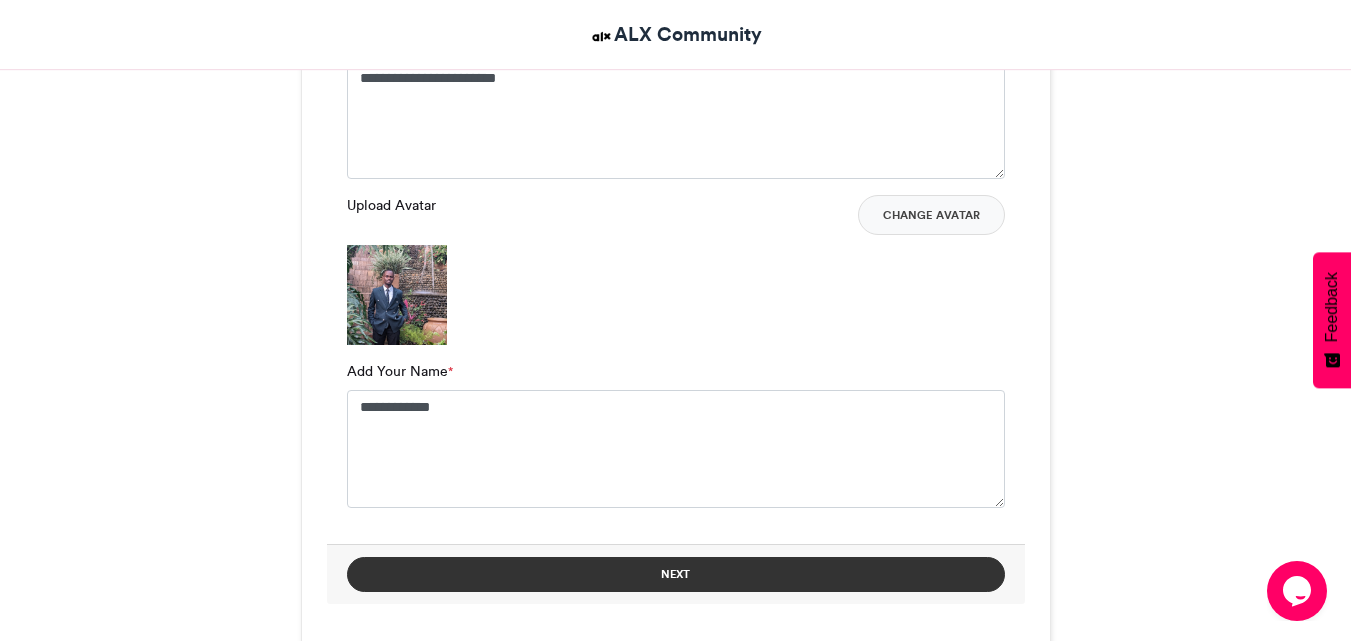 click on "Next" at bounding box center (676, 574) 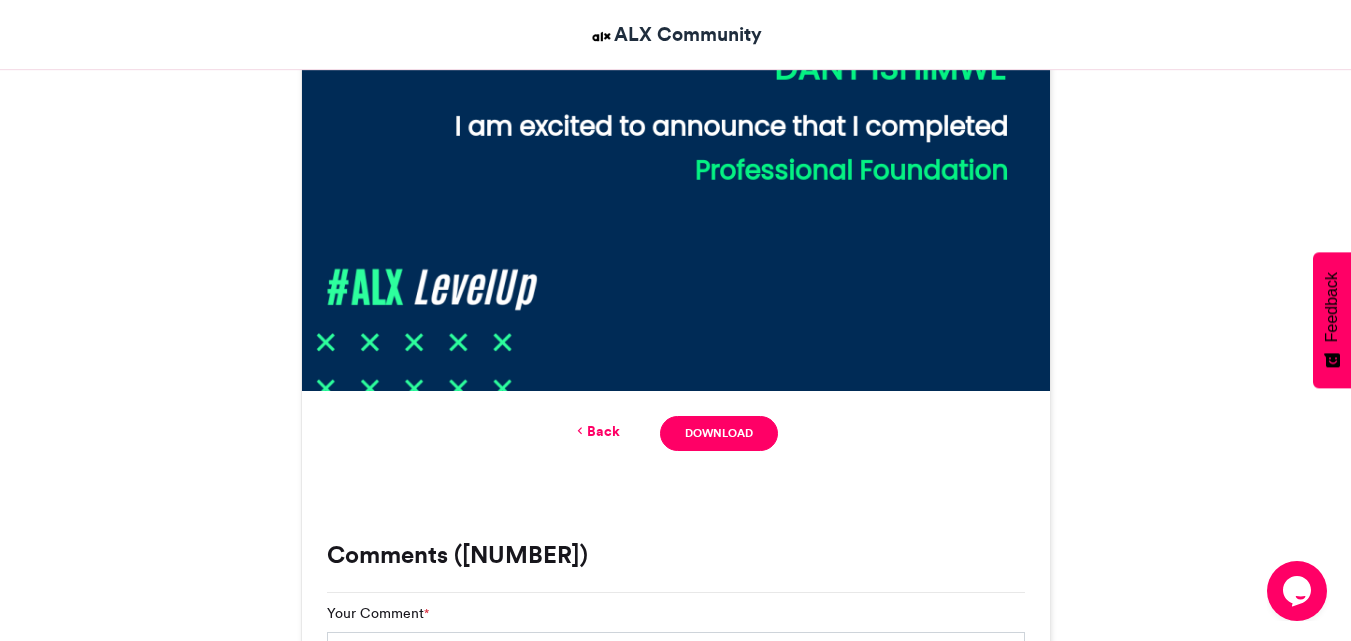 scroll, scrollTop: 1002, scrollLeft: 0, axis: vertical 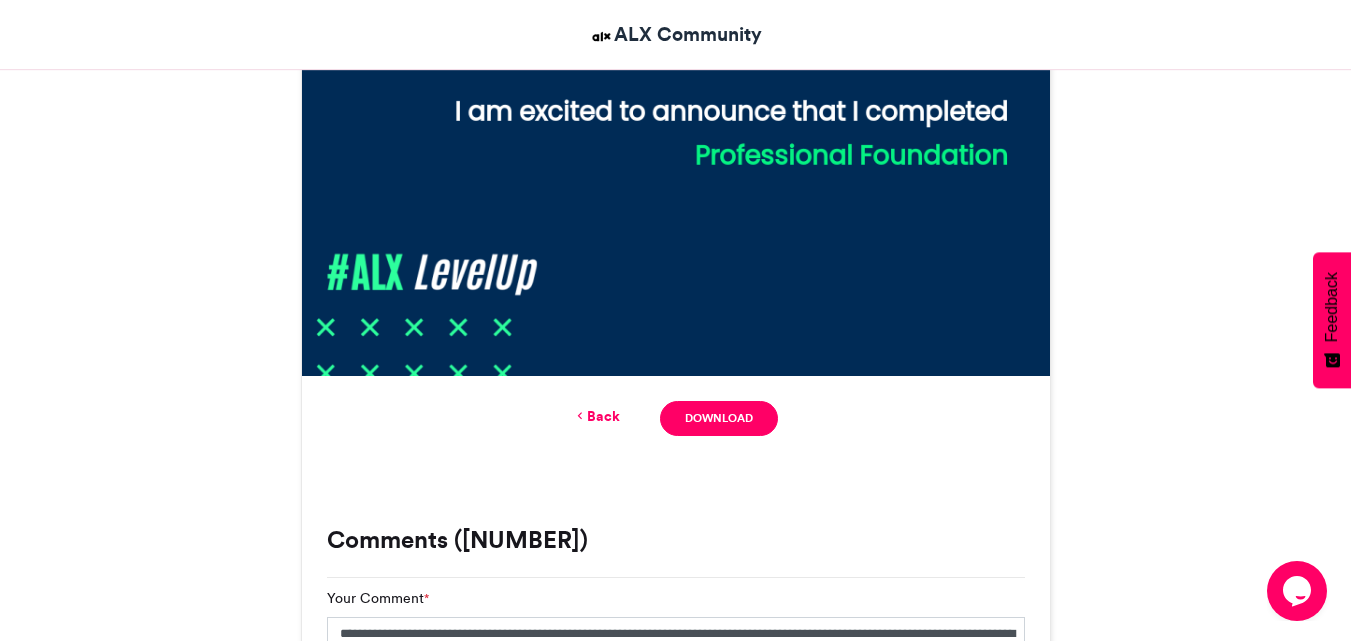 click on "Back
Download" at bounding box center [676, 418] 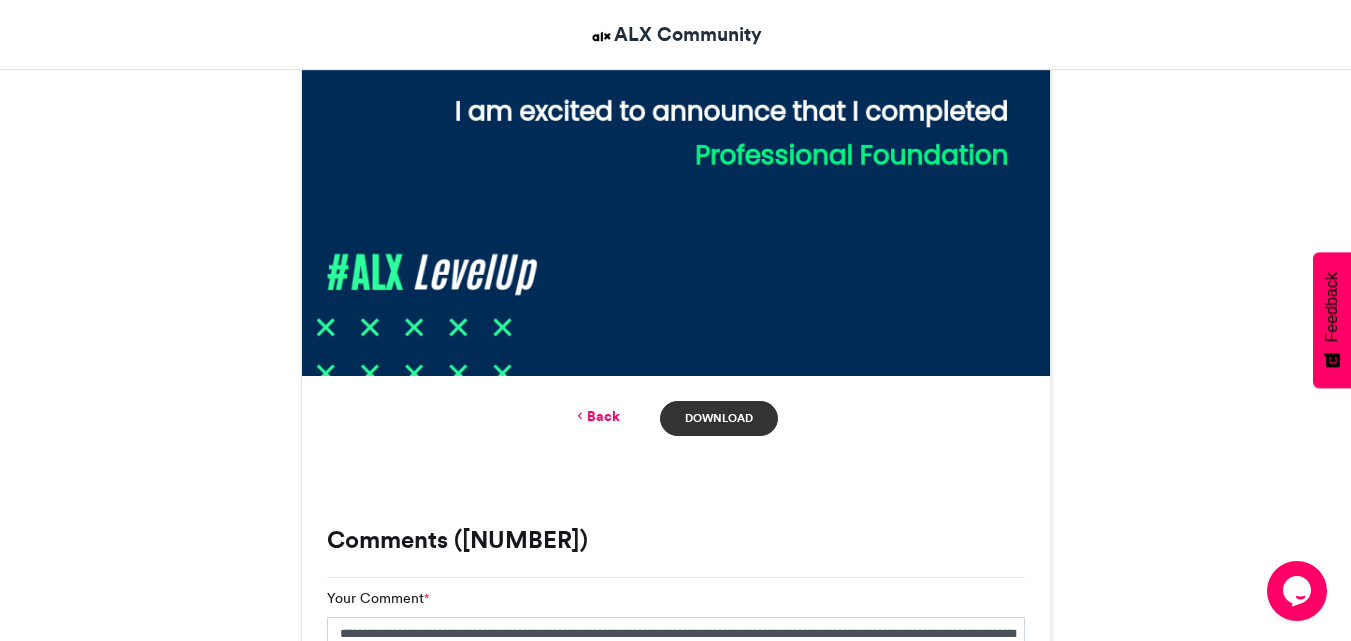 click on "Download" at bounding box center (718, 418) 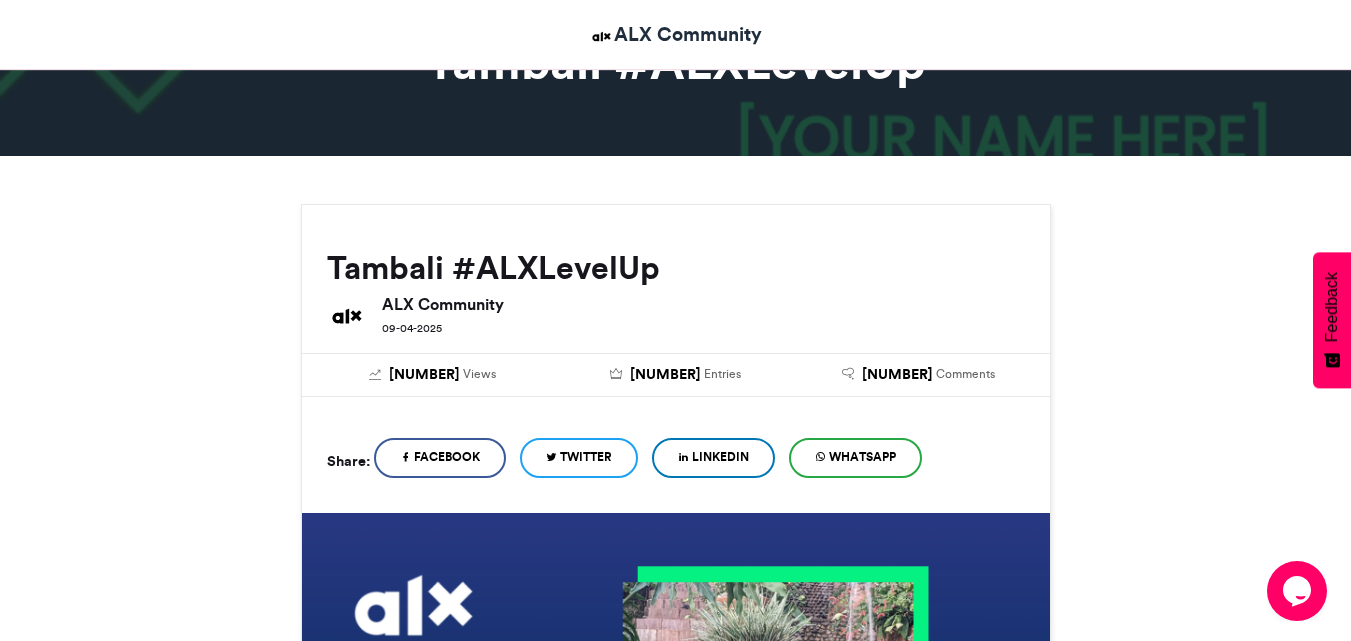 scroll, scrollTop: 128, scrollLeft: 0, axis: vertical 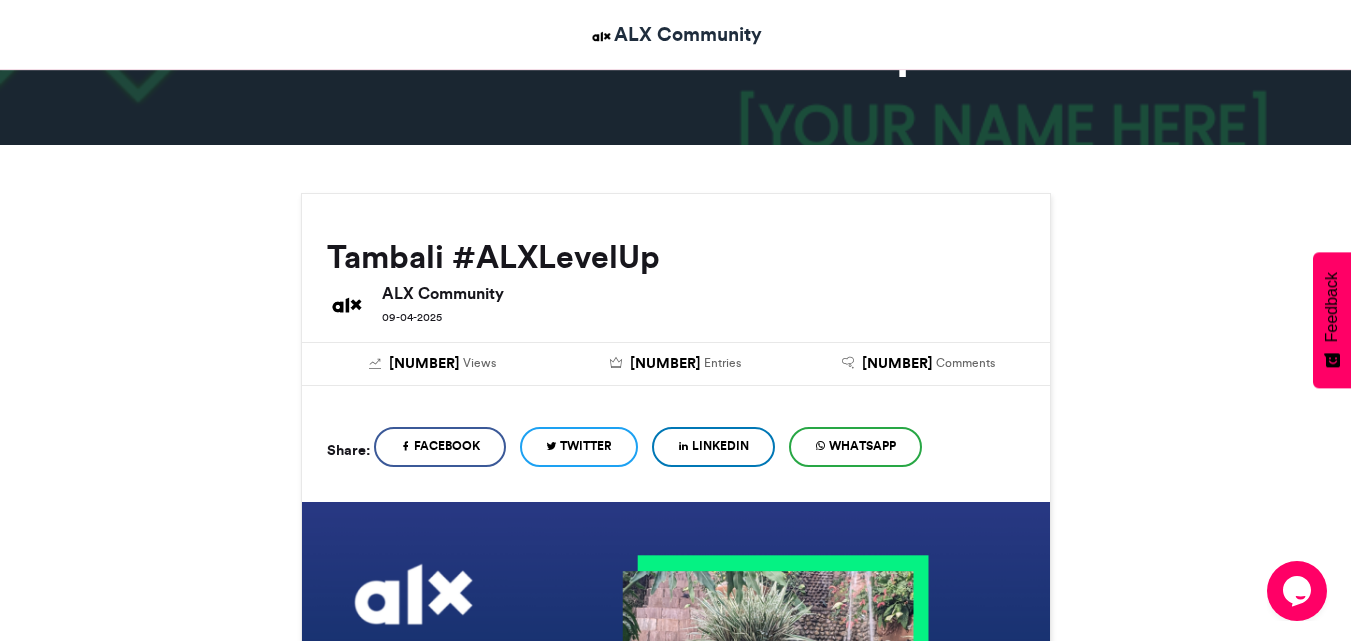 click on "LinkedIn" at bounding box center (720, 446) 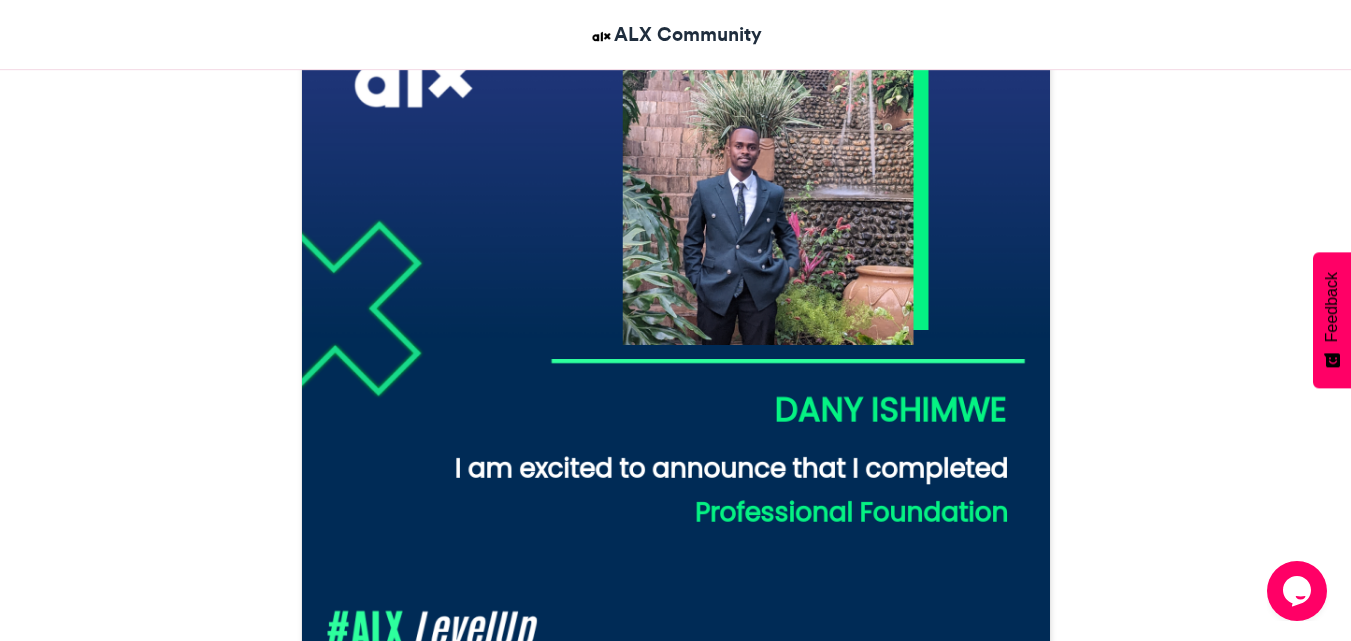 scroll, scrollTop: 504, scrollLeft: 0, axis: vertical 